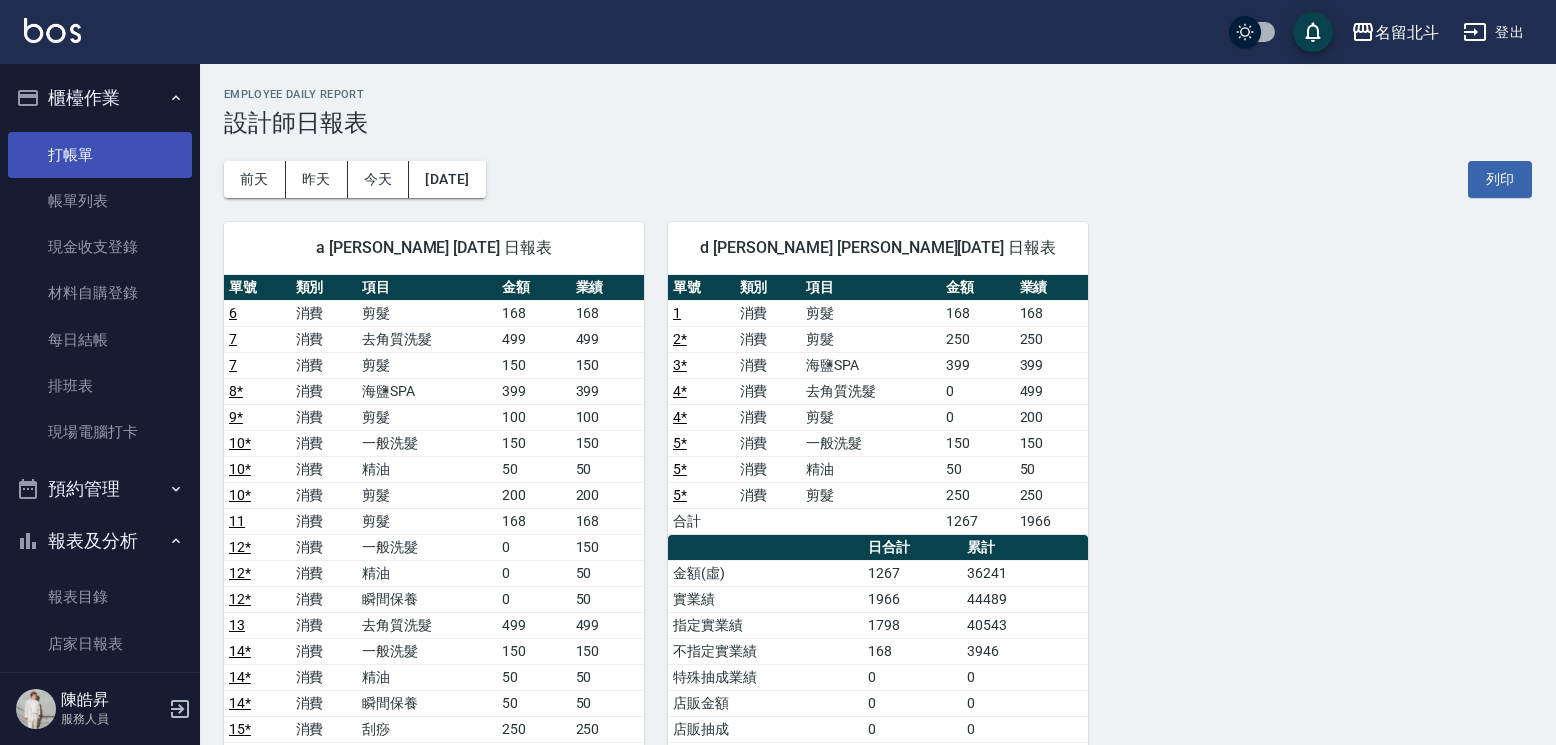 scroll, scrollTop: 0, scrollLeft: 0, axis: both 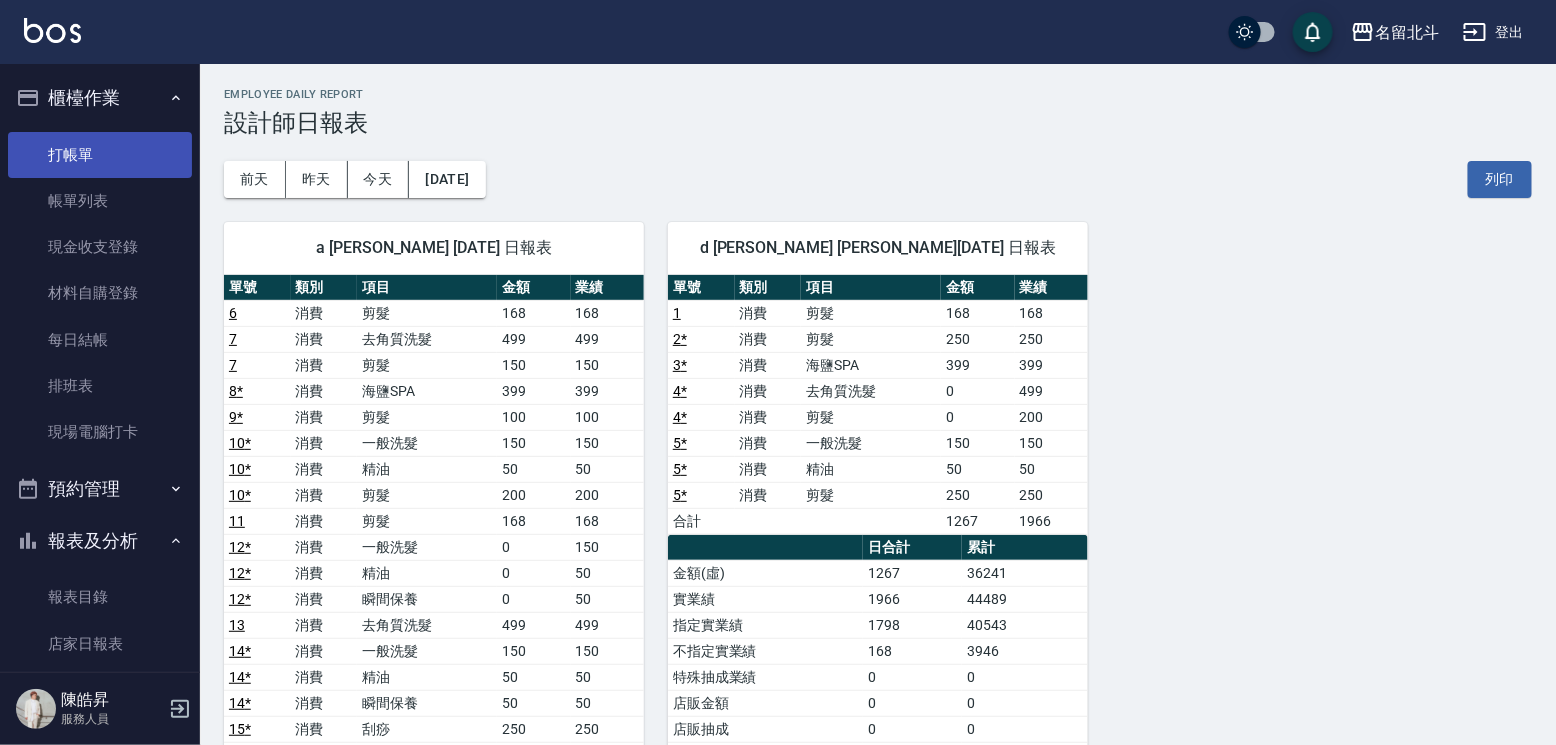 click on "打帳單" at bounding box center (100, 155) 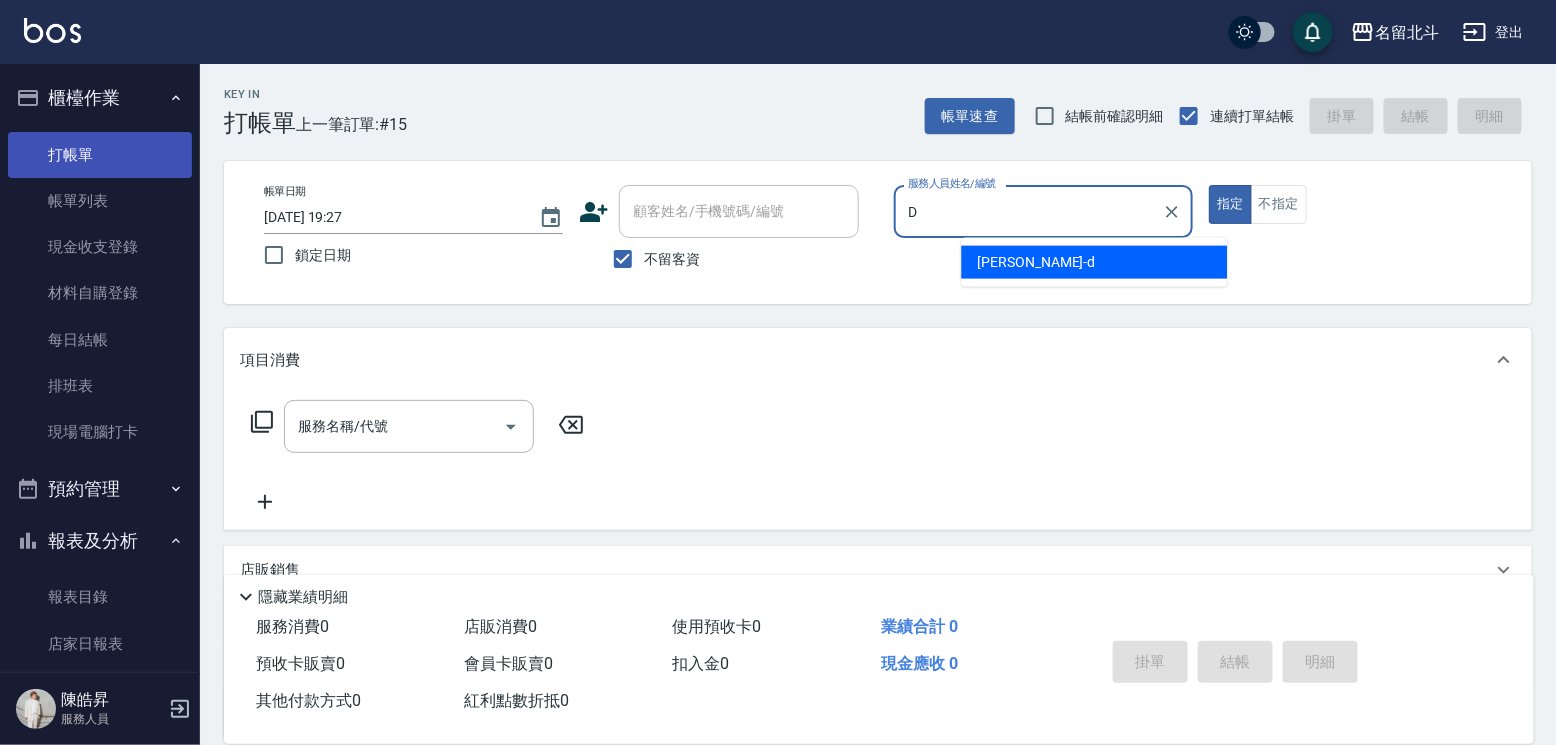 type on "[PERSON_NAME] -d" 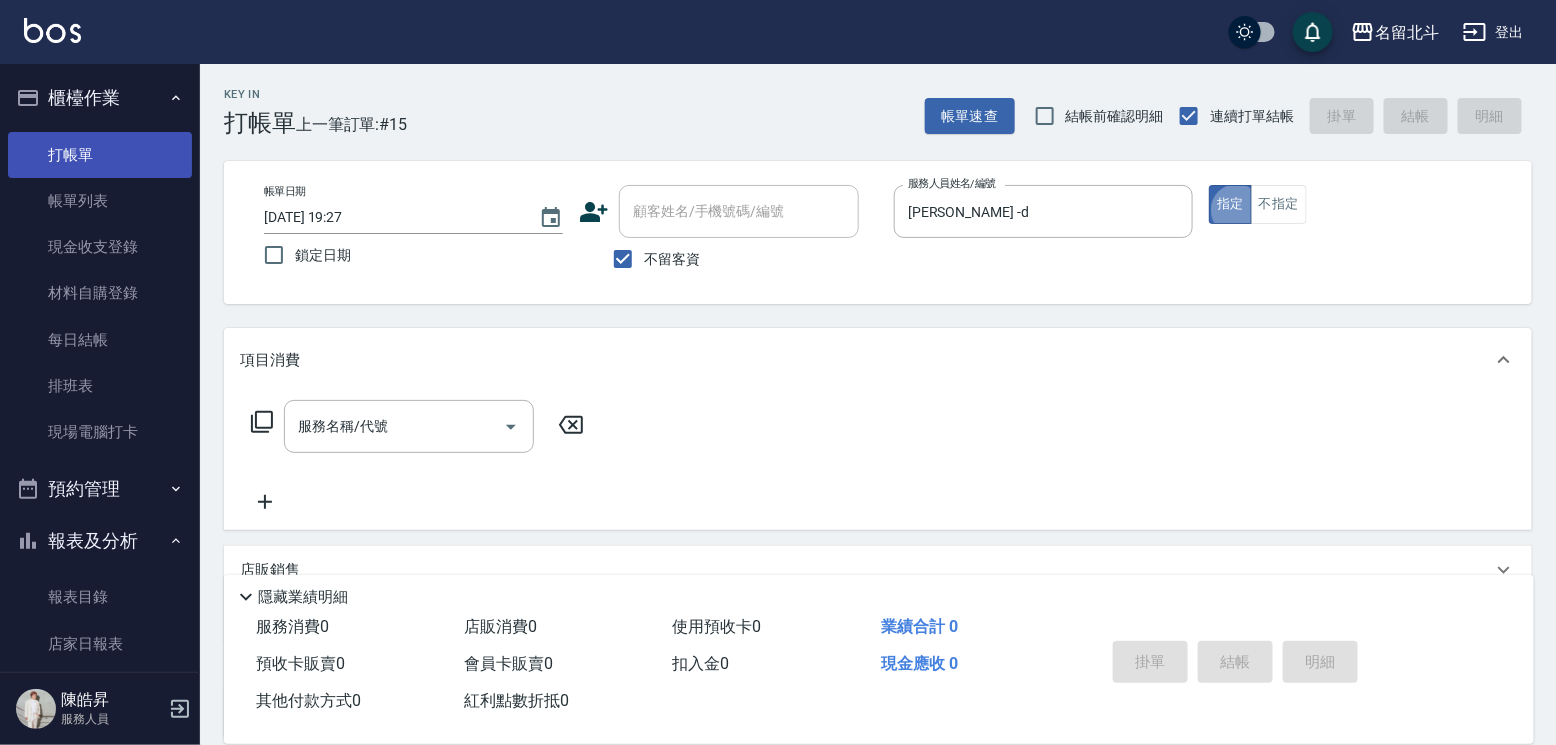 type on "true" 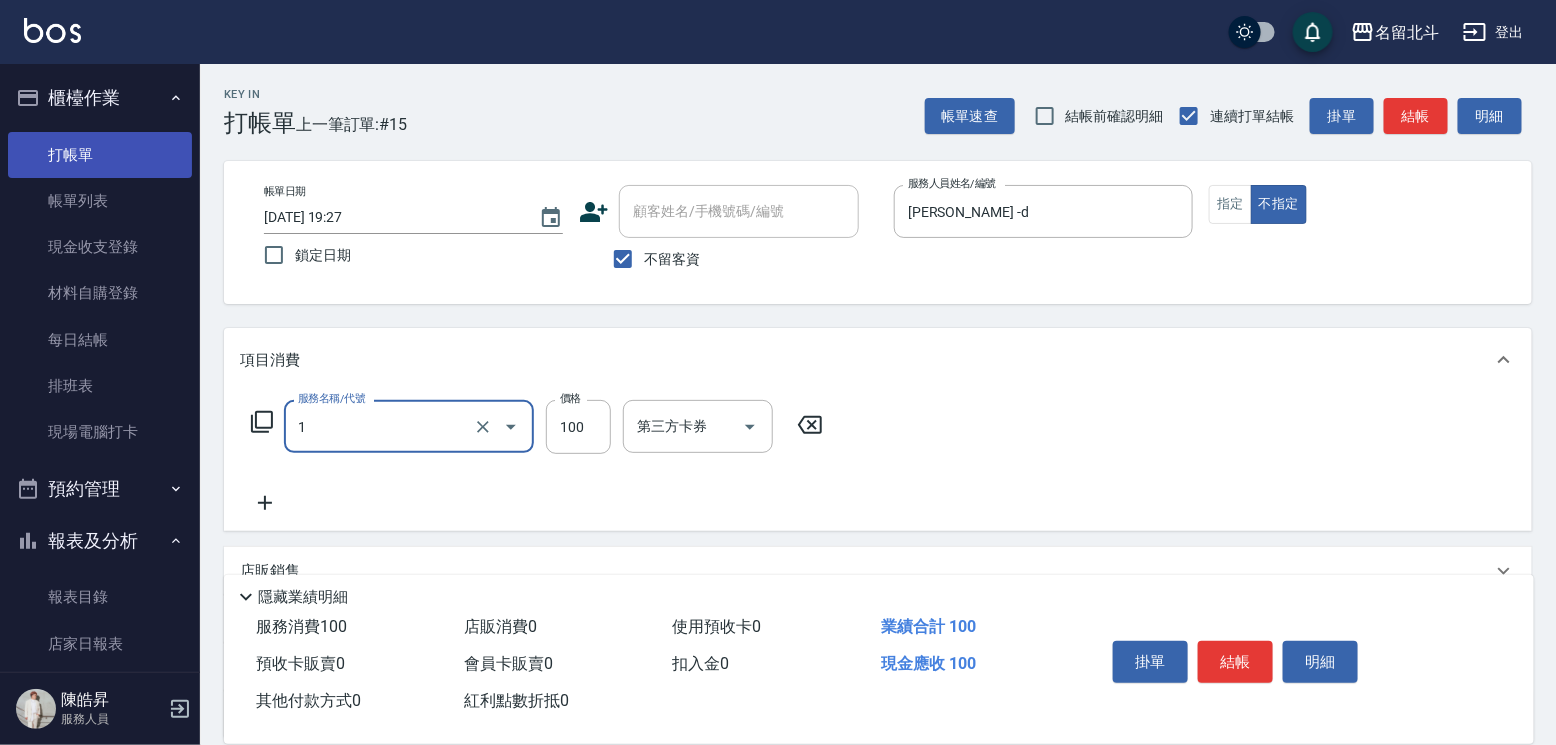 type on "剪髮(1)" 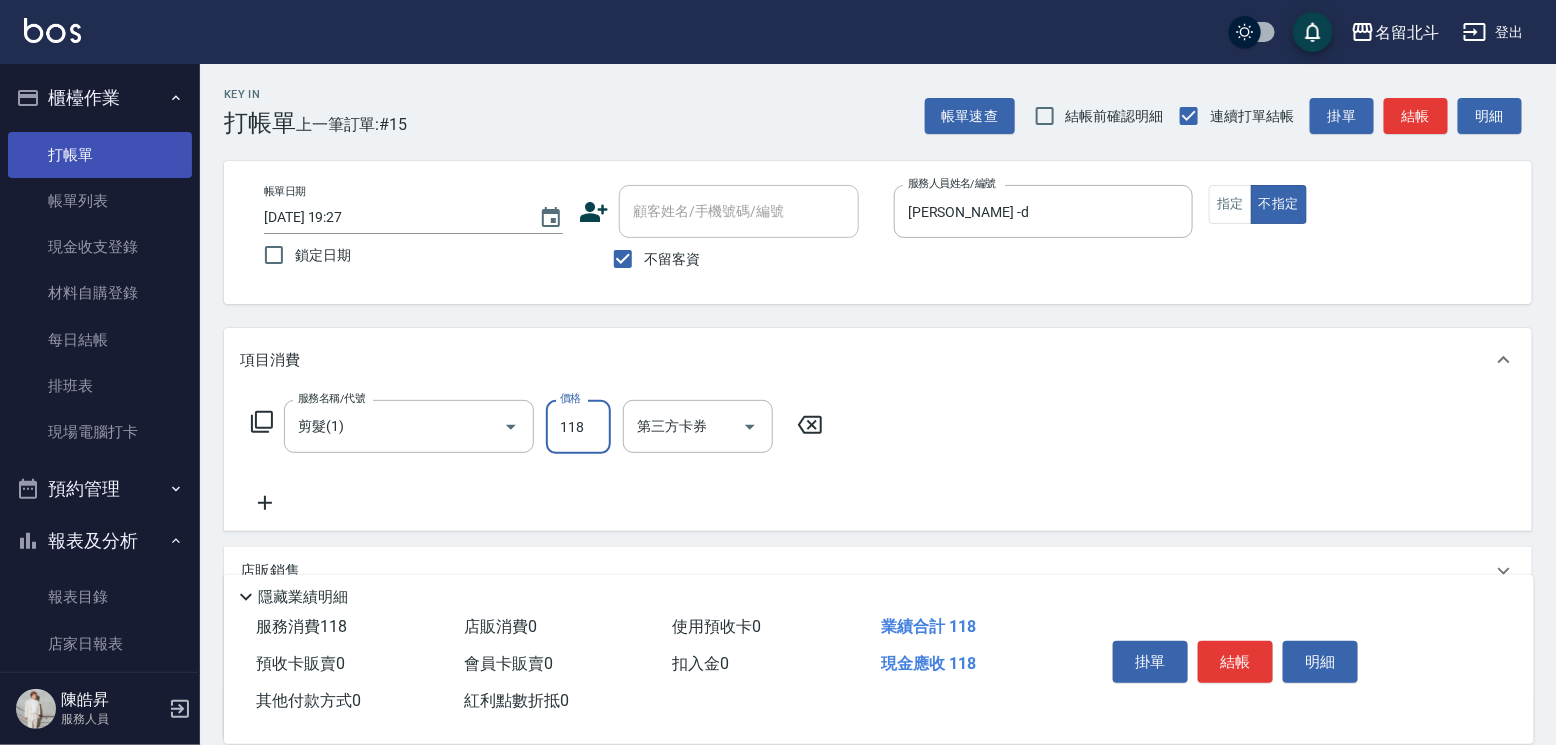 type on "118" 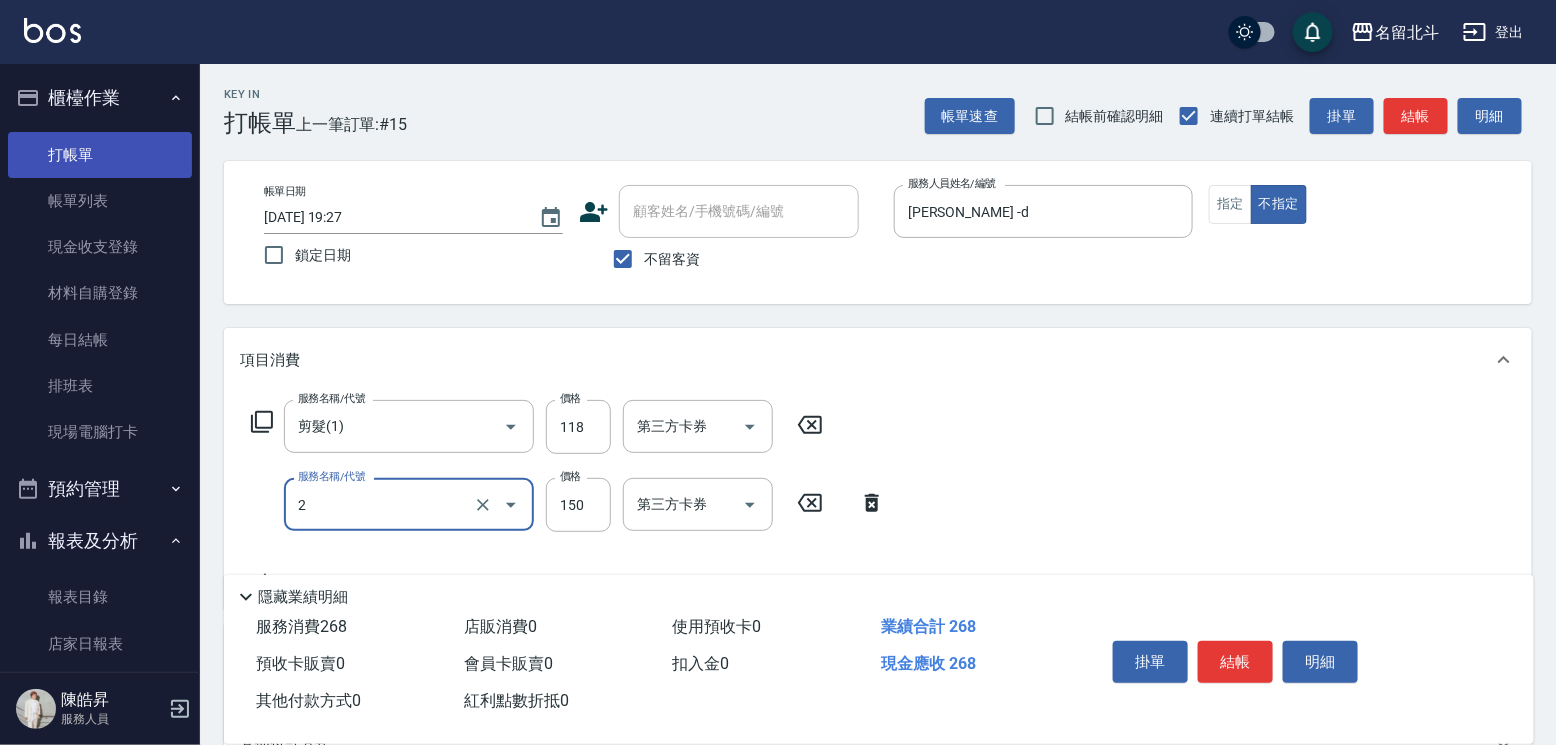 type on "一般洗髮(2)" 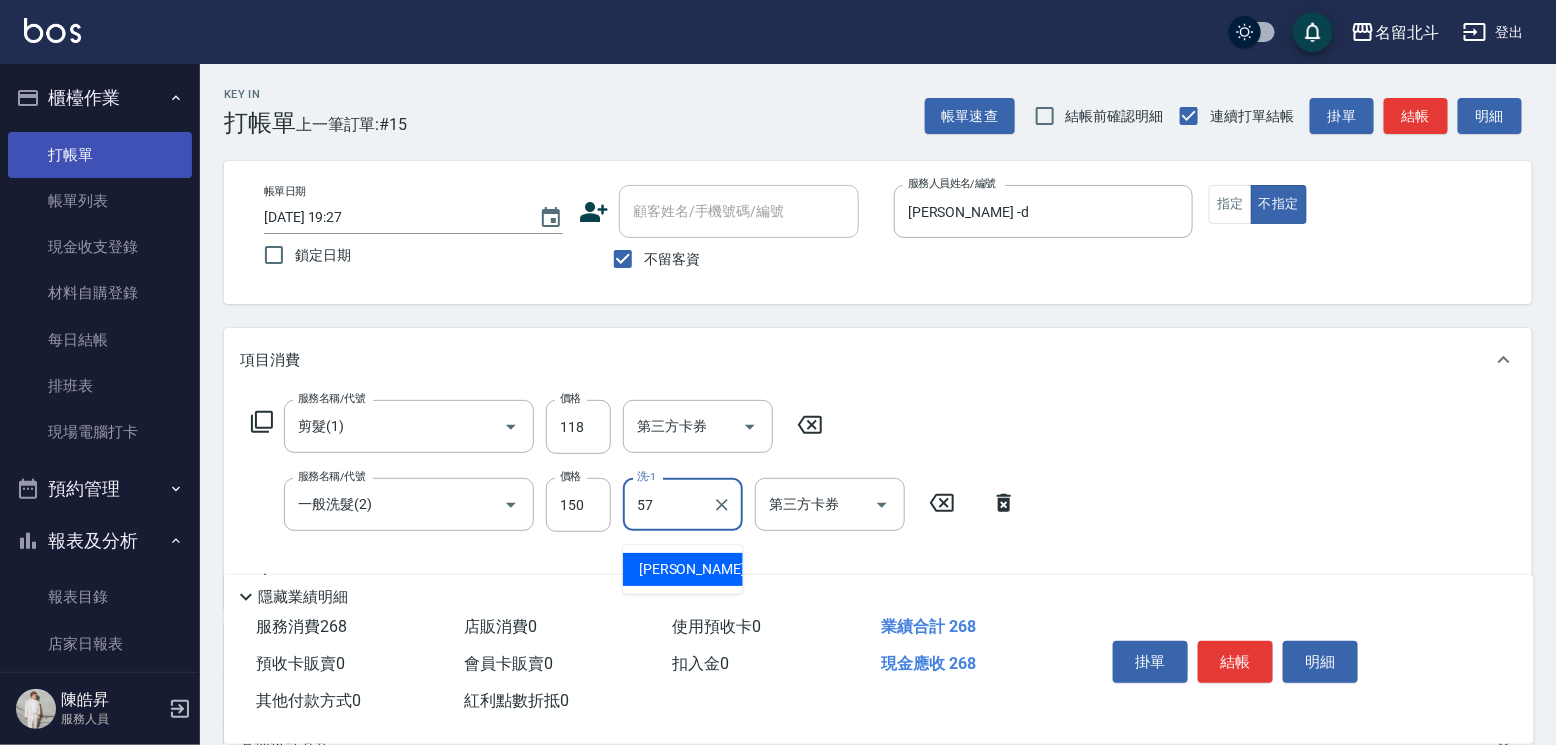type on "[PERSON_NAME]-57" 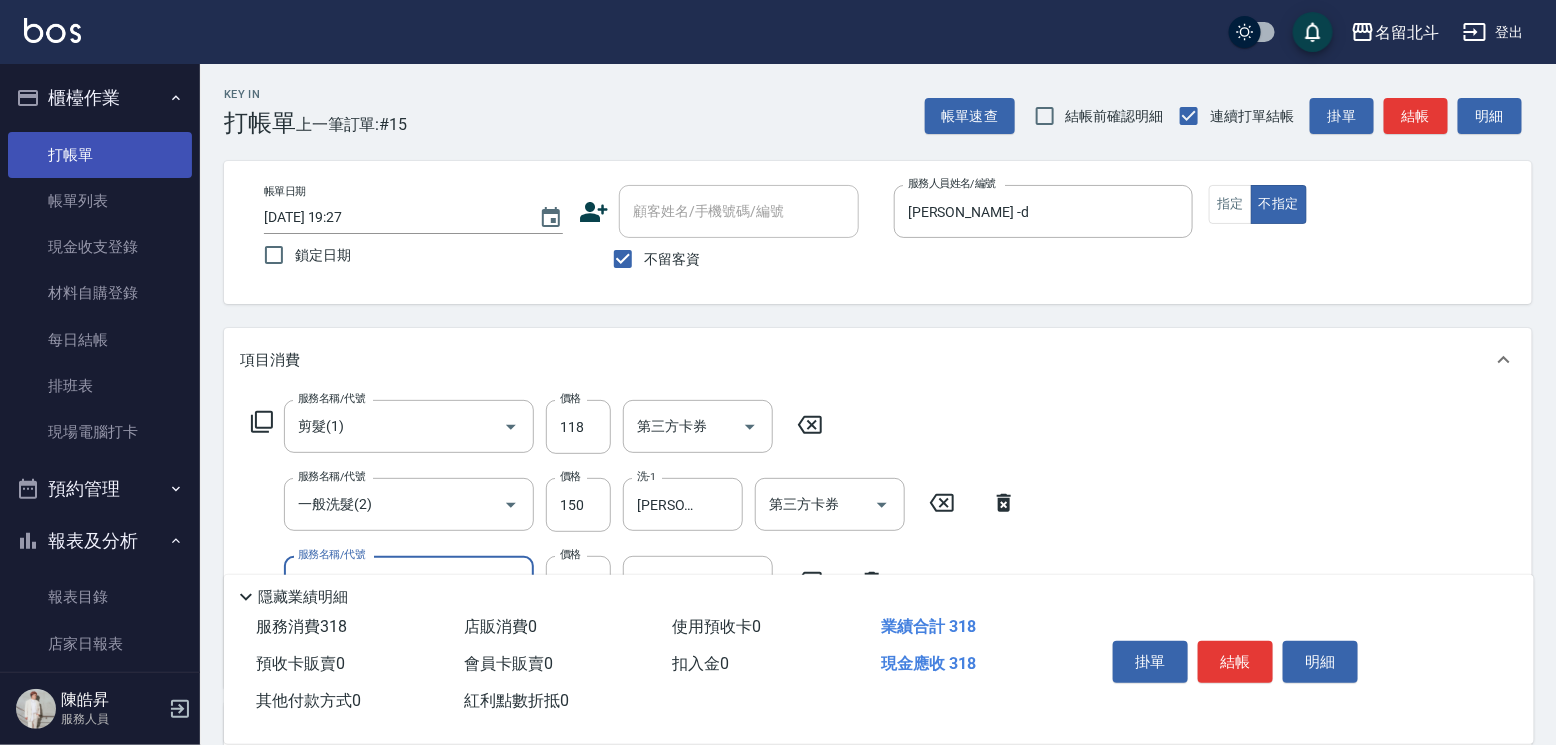 type on "精油(3)" 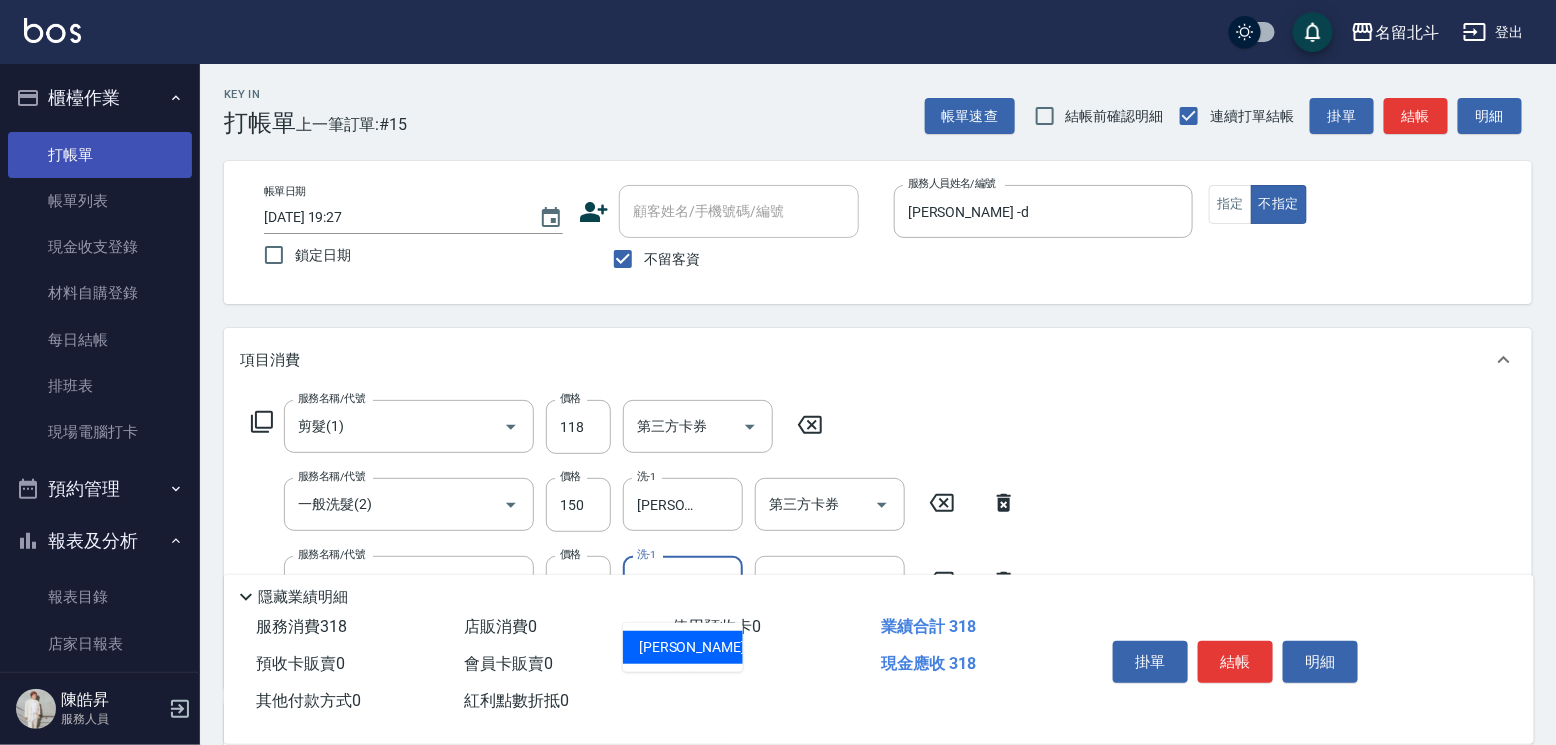 type on "[PERSON_NAME]-57" 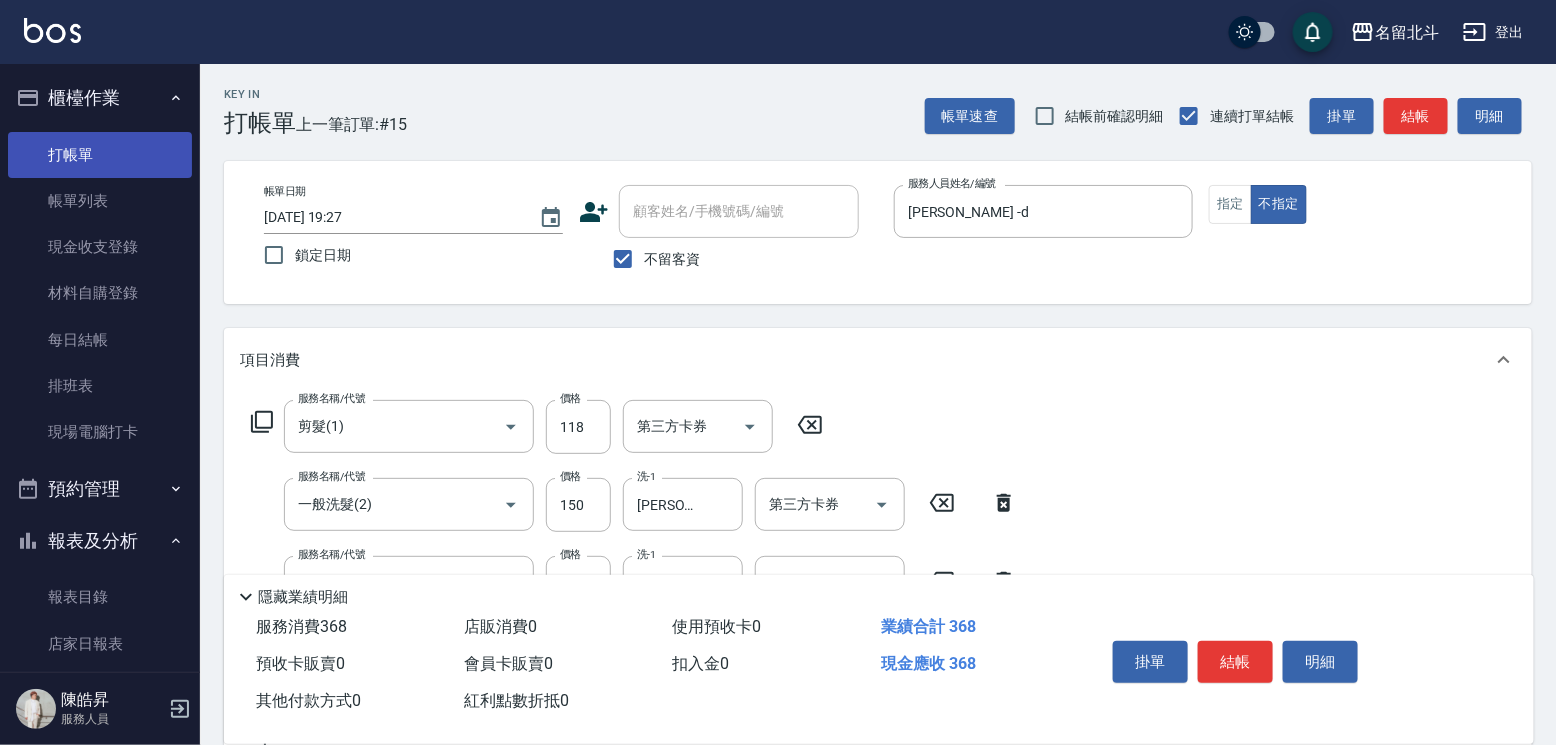 type on "瞬間保養(4)" 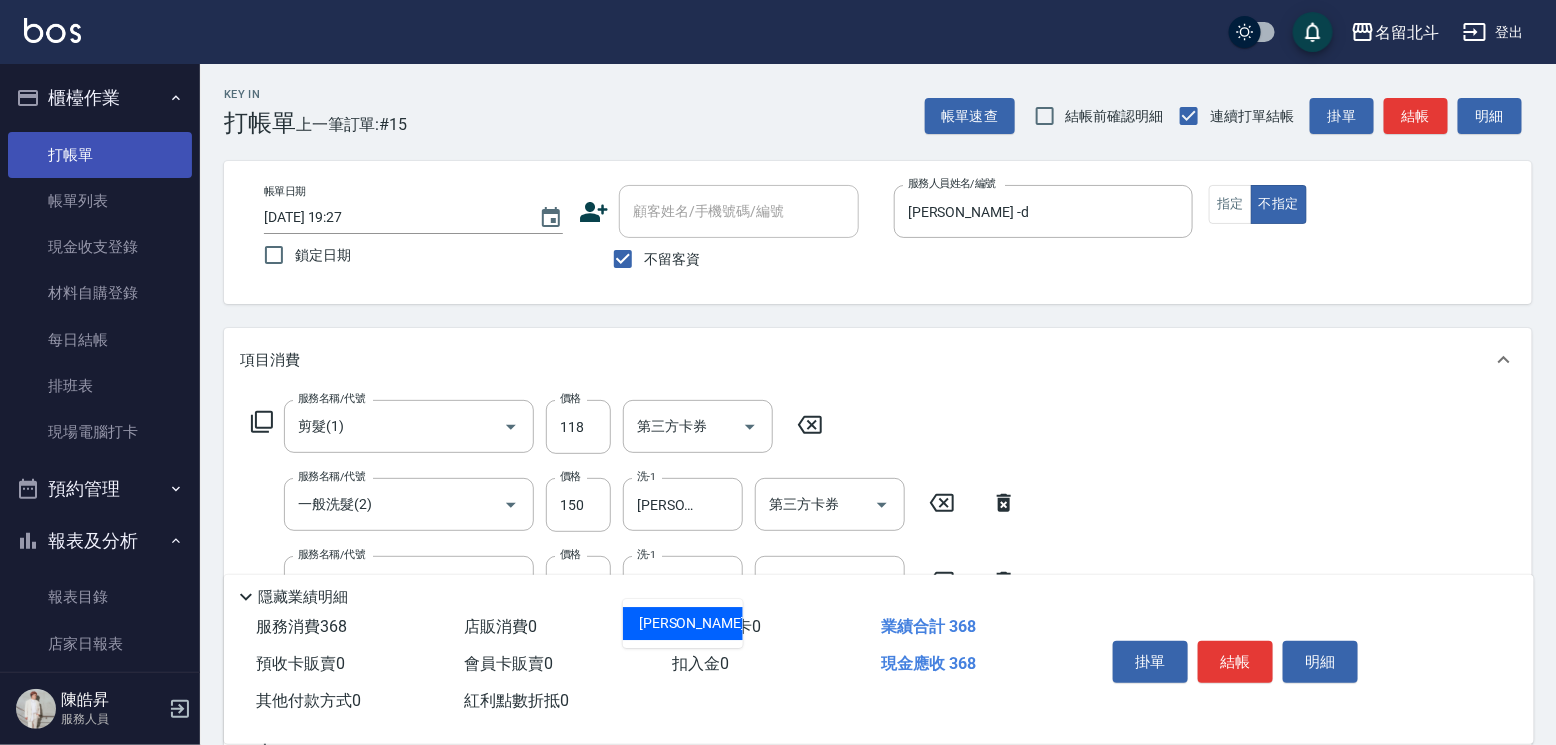 type on "[PERSON_NAME]-57" 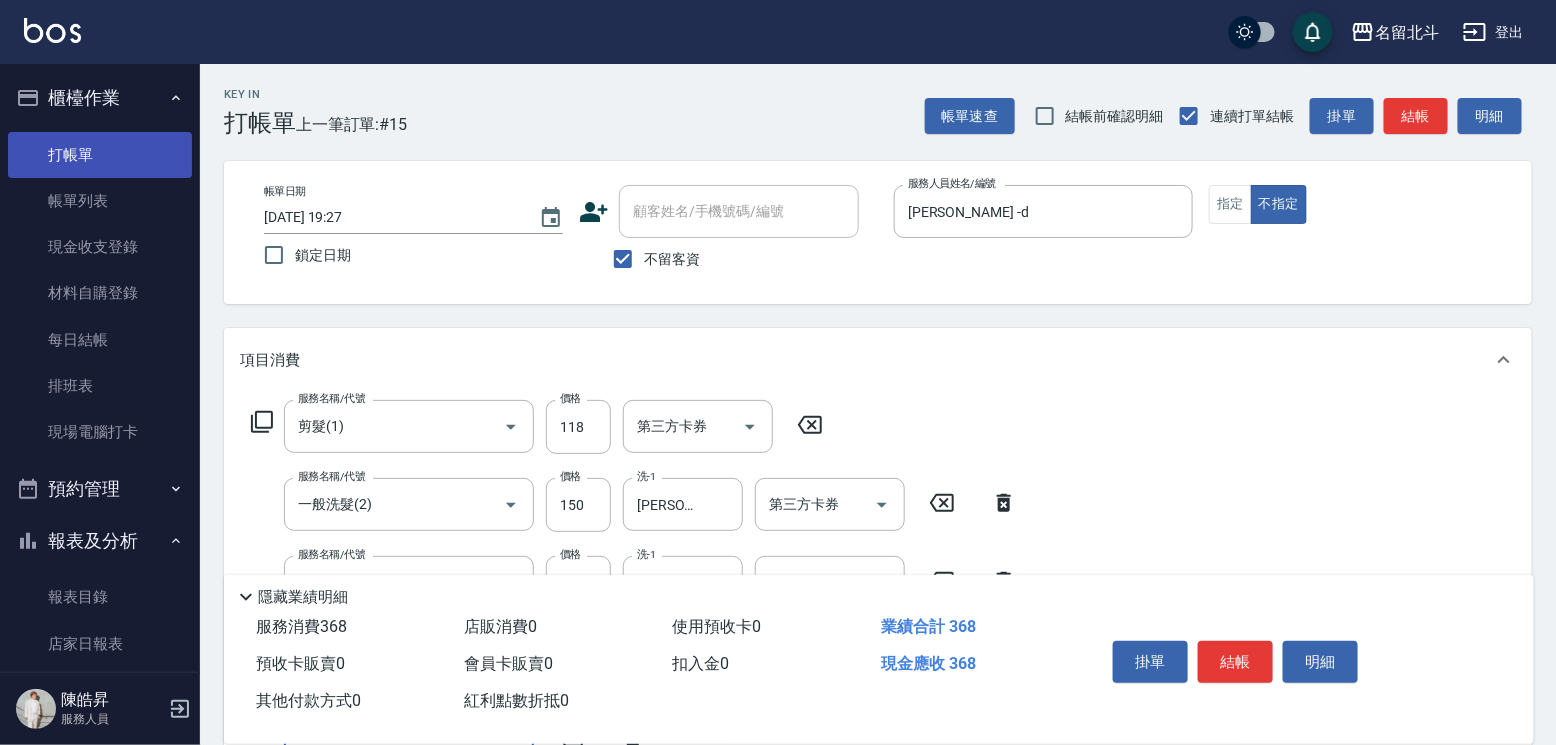 scroll, scrollTop: 25, scrollLeft: 0, axis: vertical 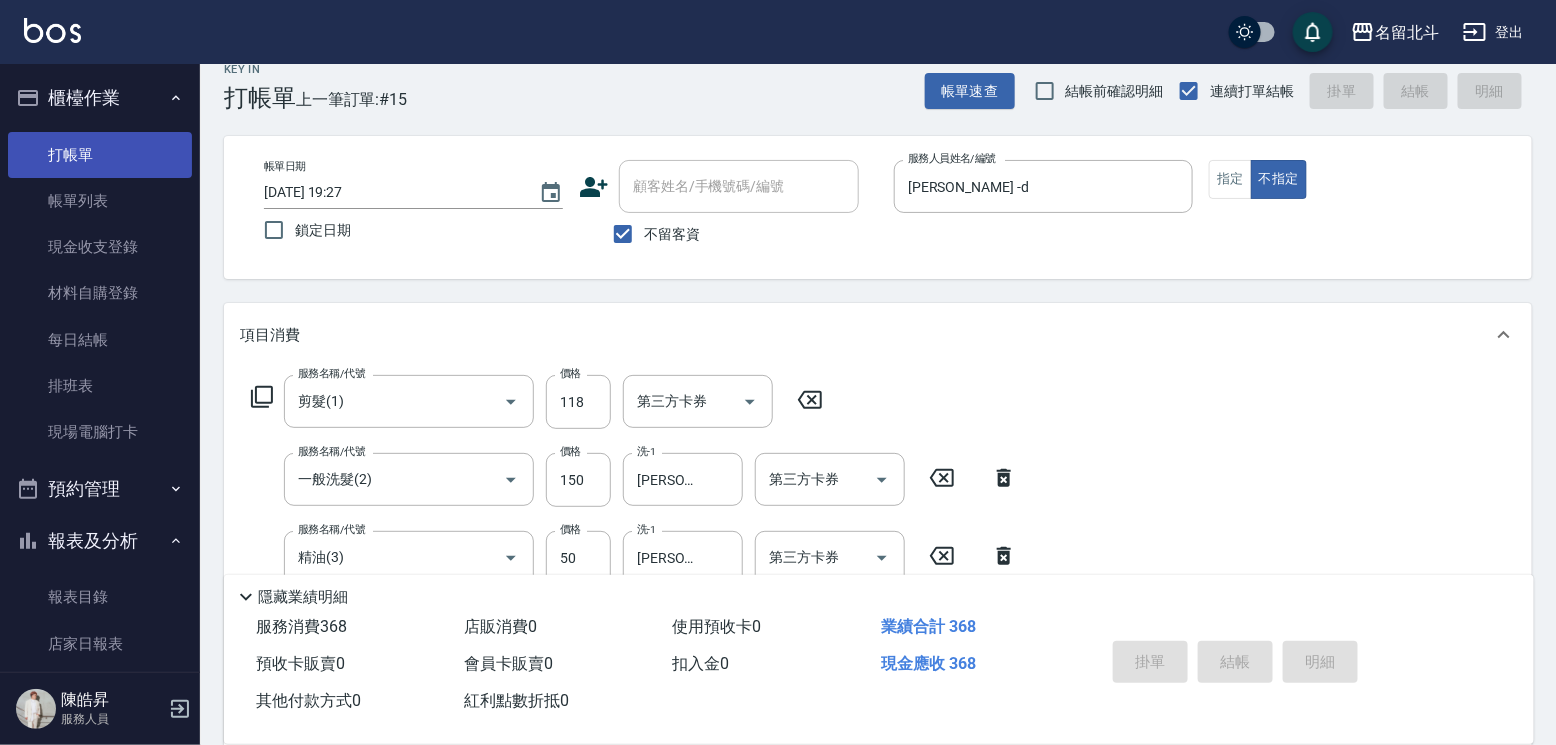type 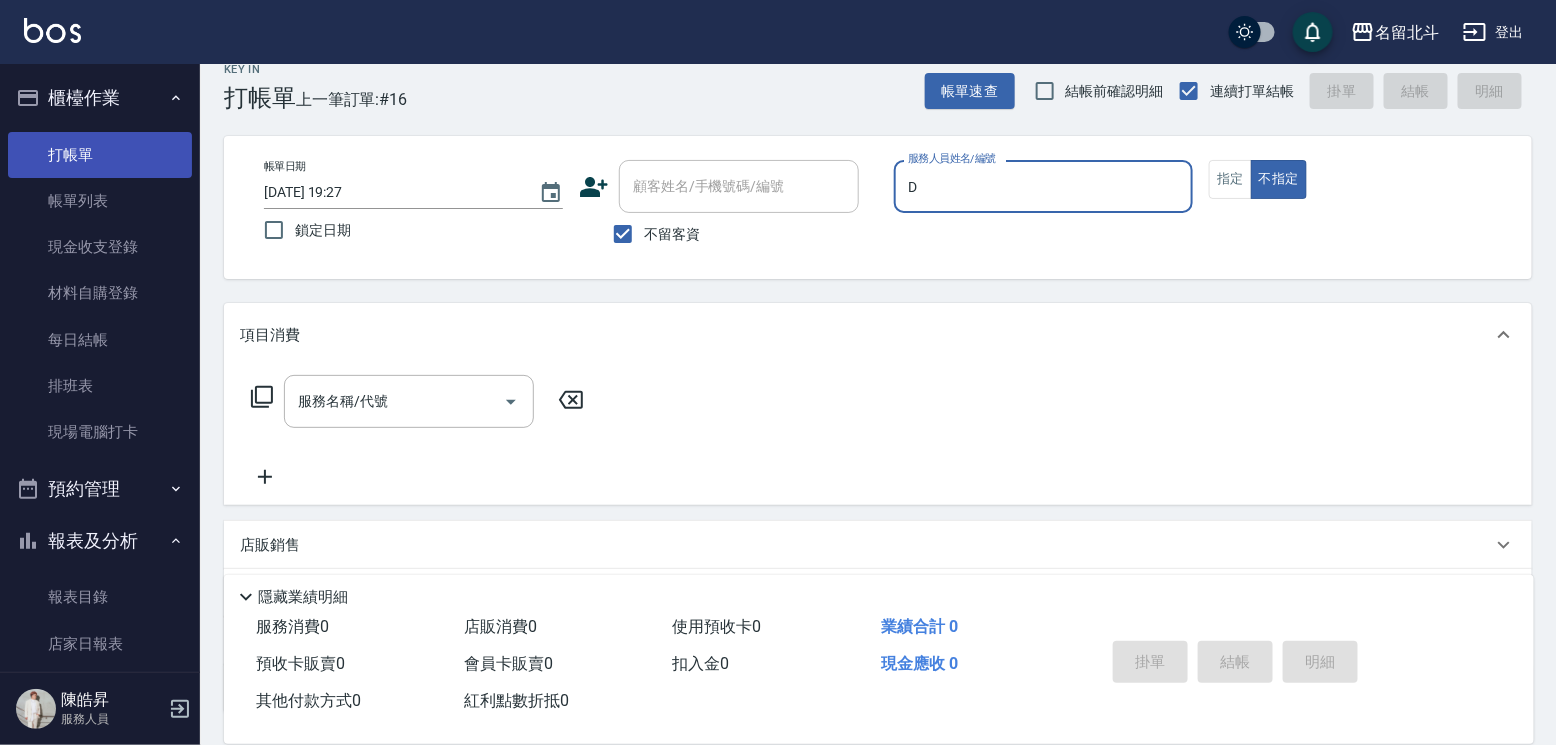 type on "[PERSON_NAME] -d" 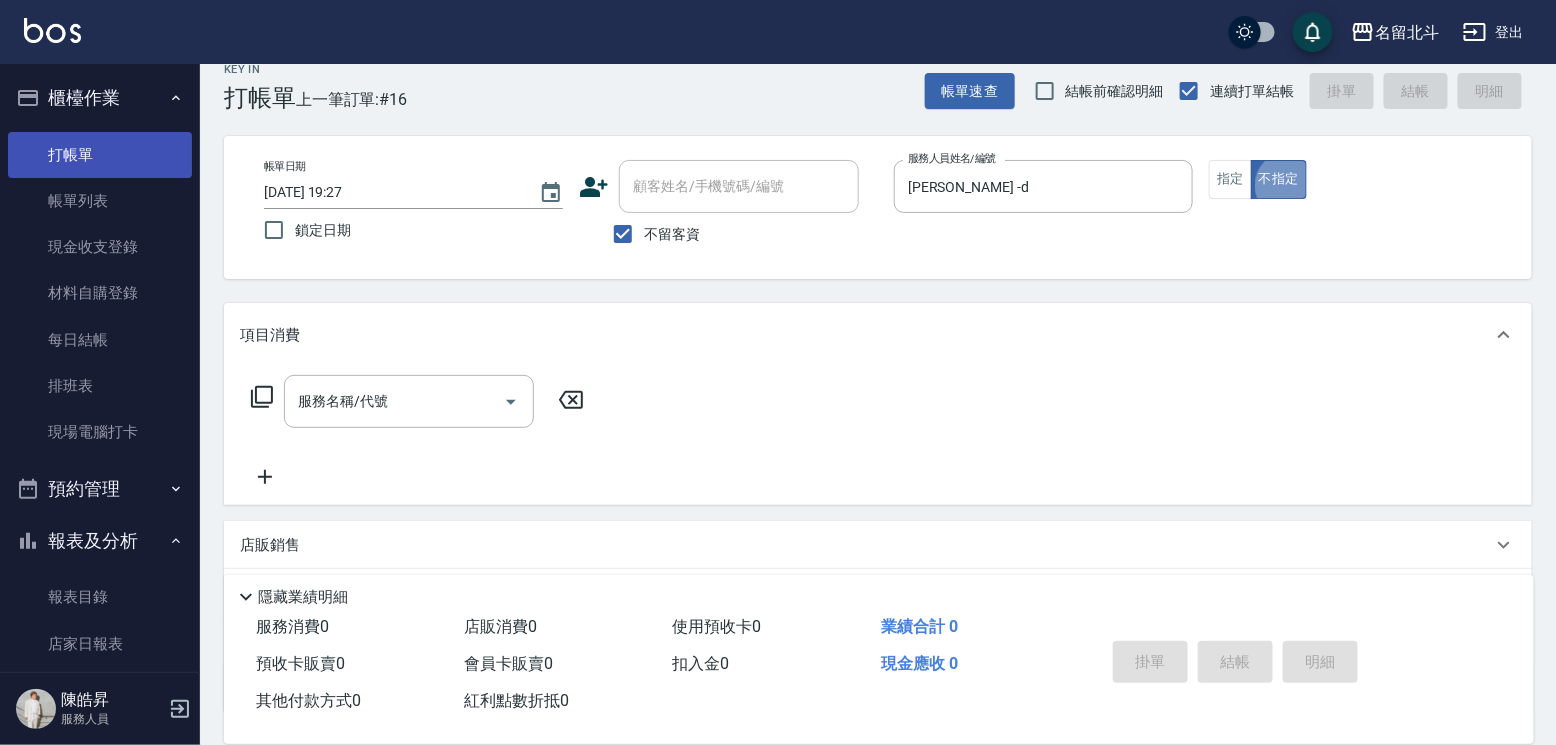 type on "false" 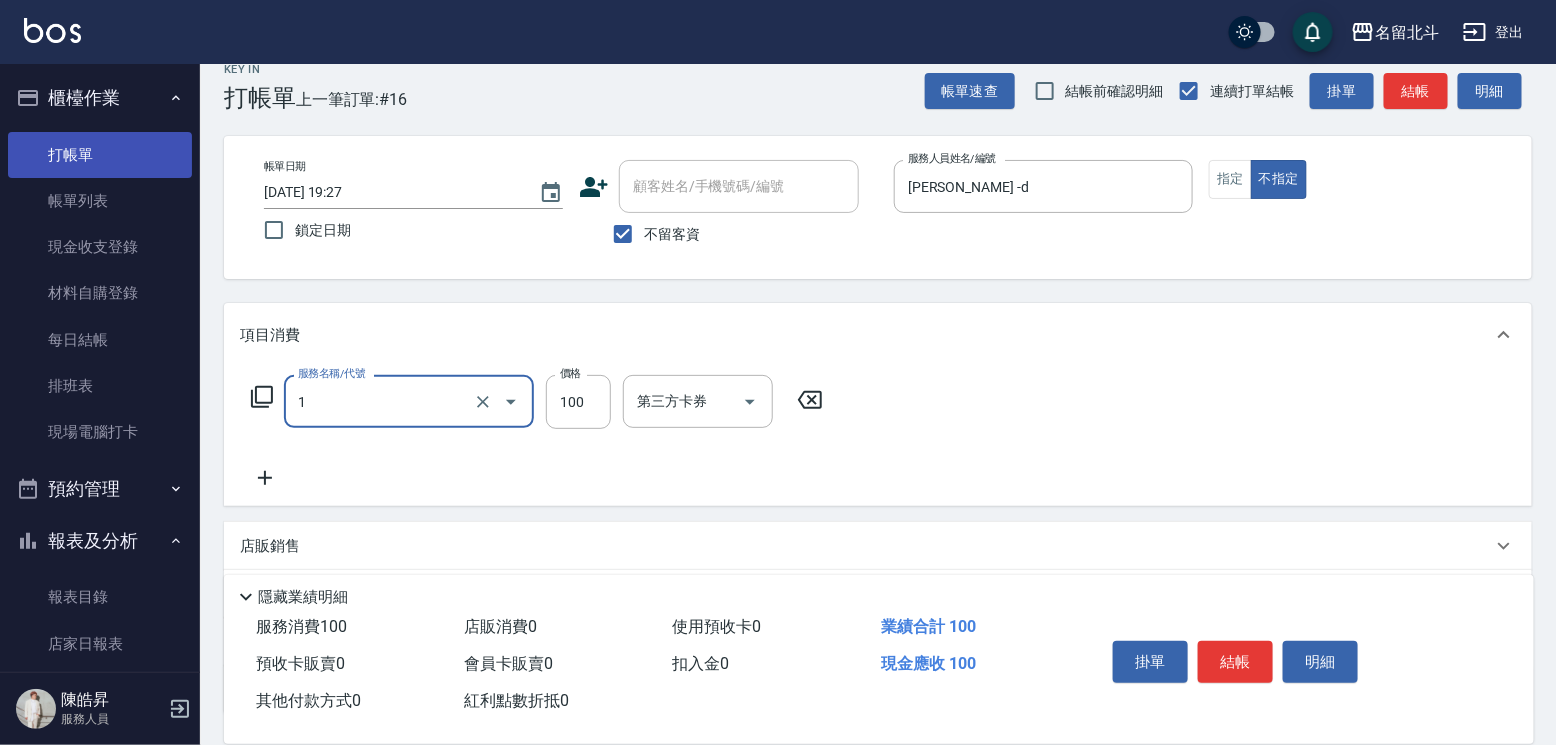 type on "剪髮(1)" 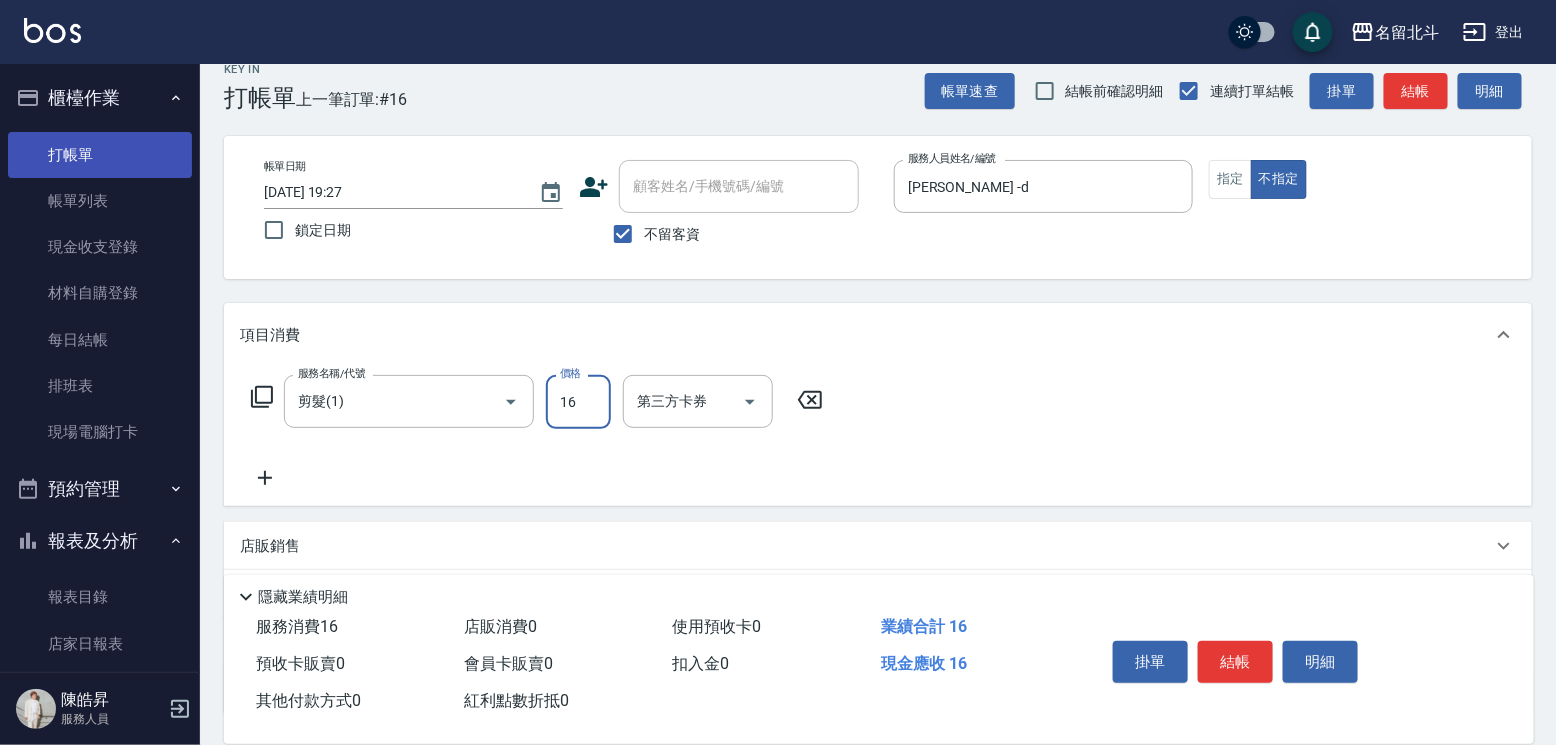 type on "168" 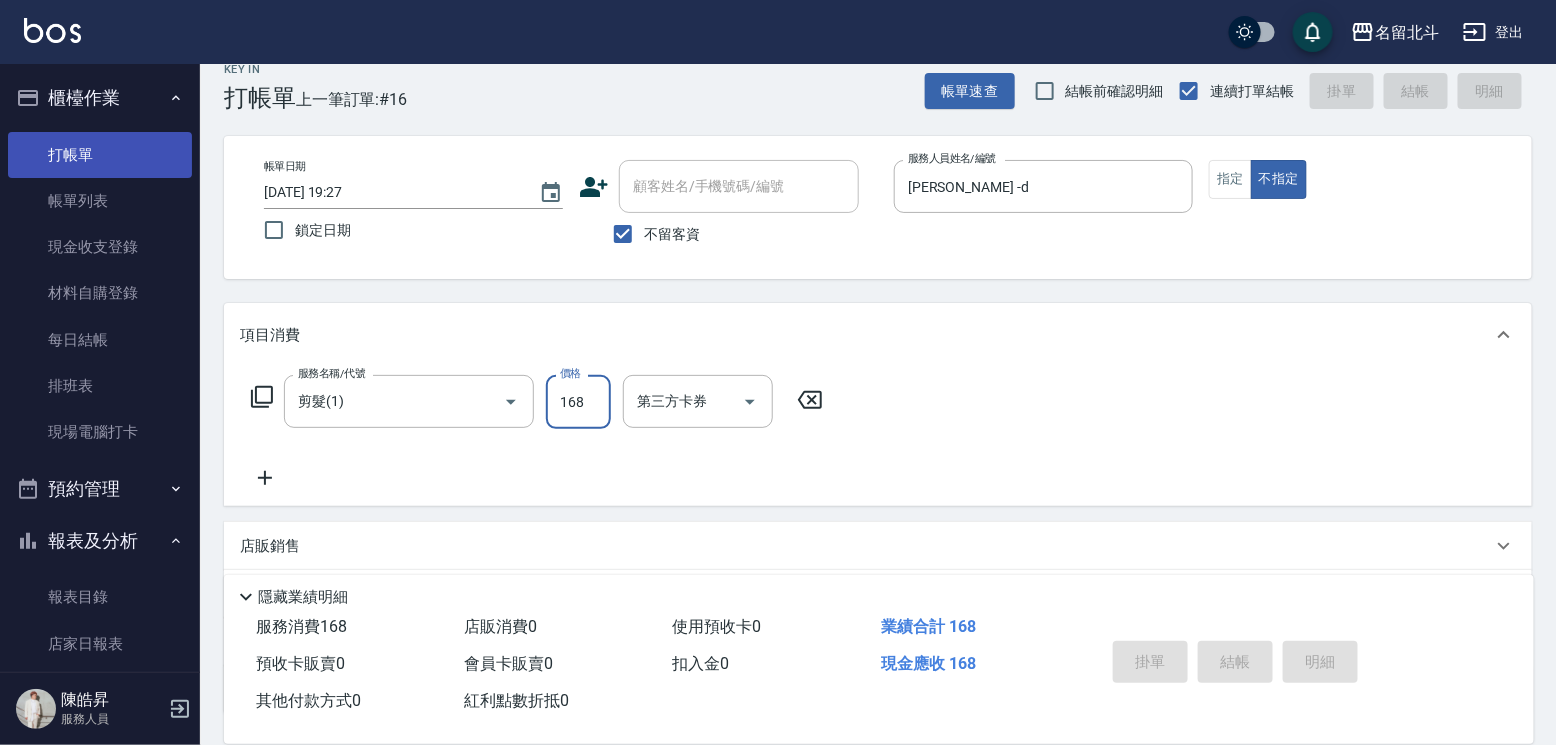 type 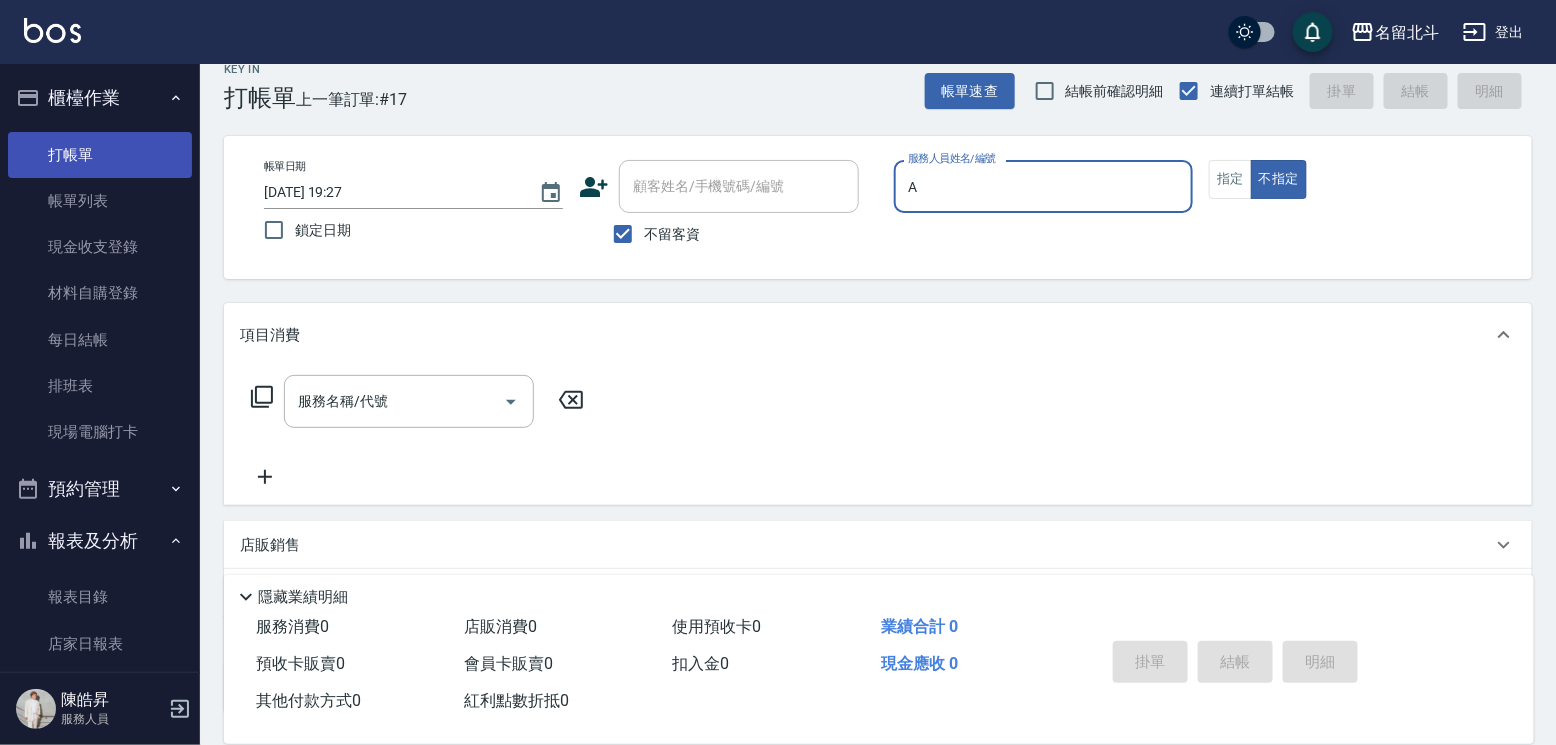 type on "[PERSON_NAME]-a" 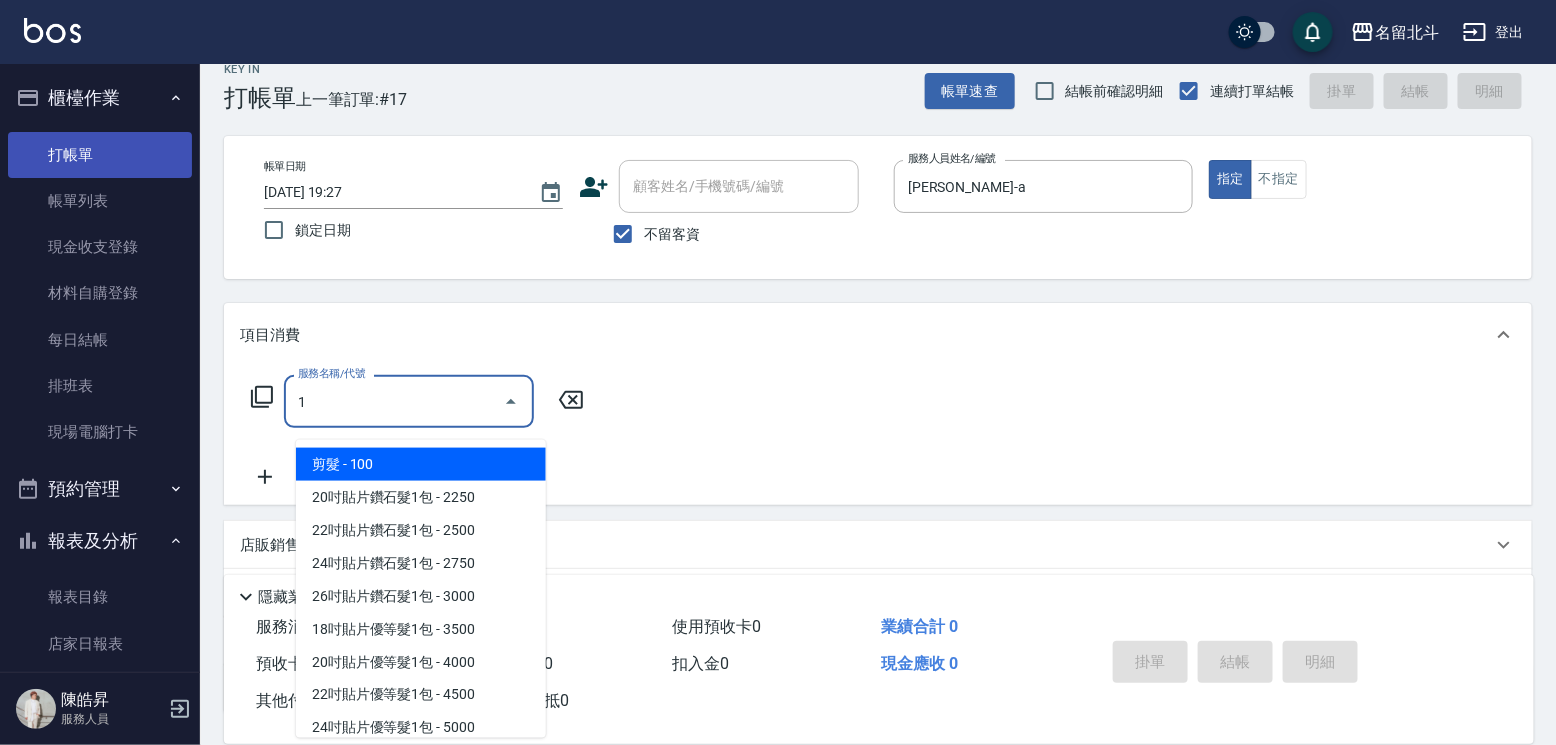 type on "剪髮(1)" 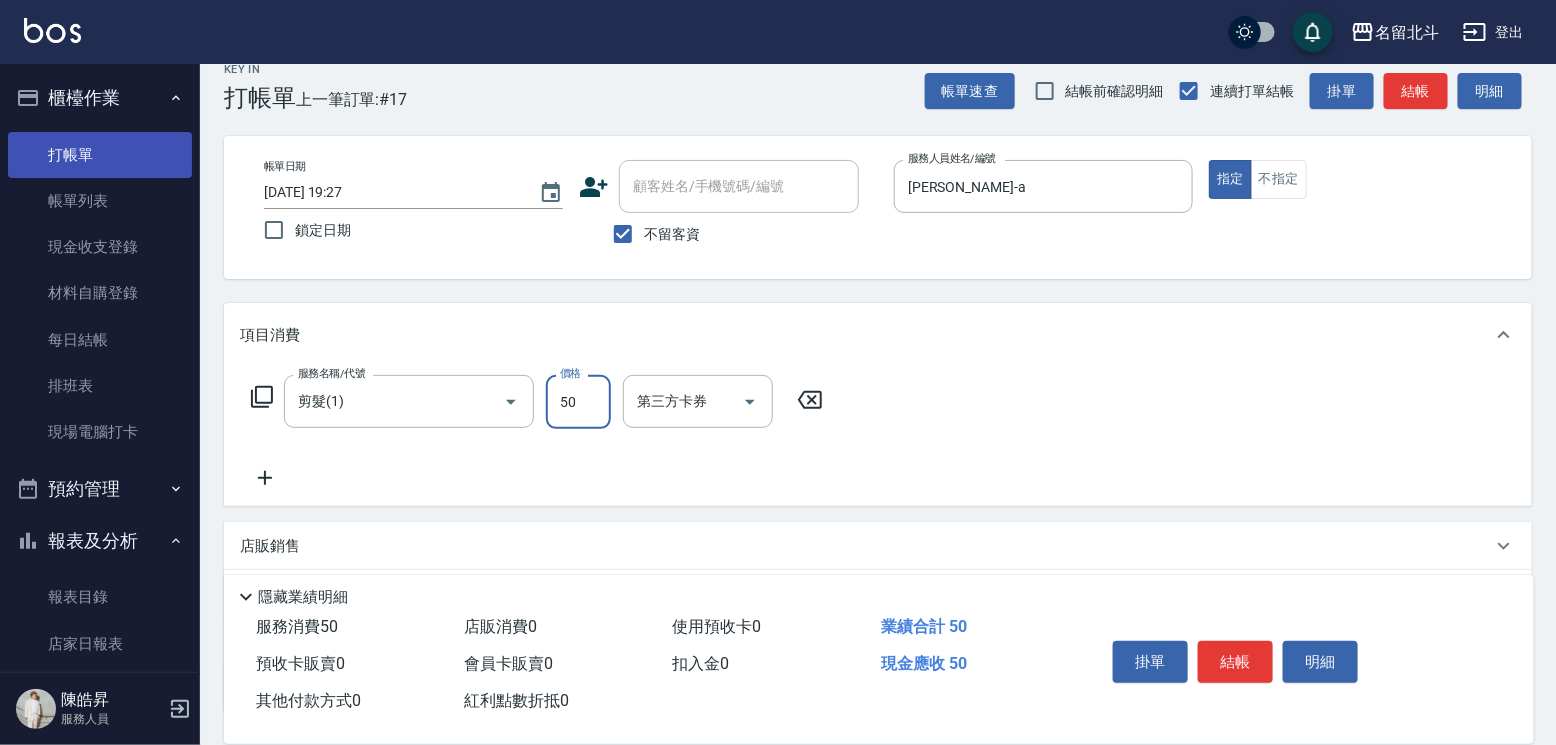 type on "50" 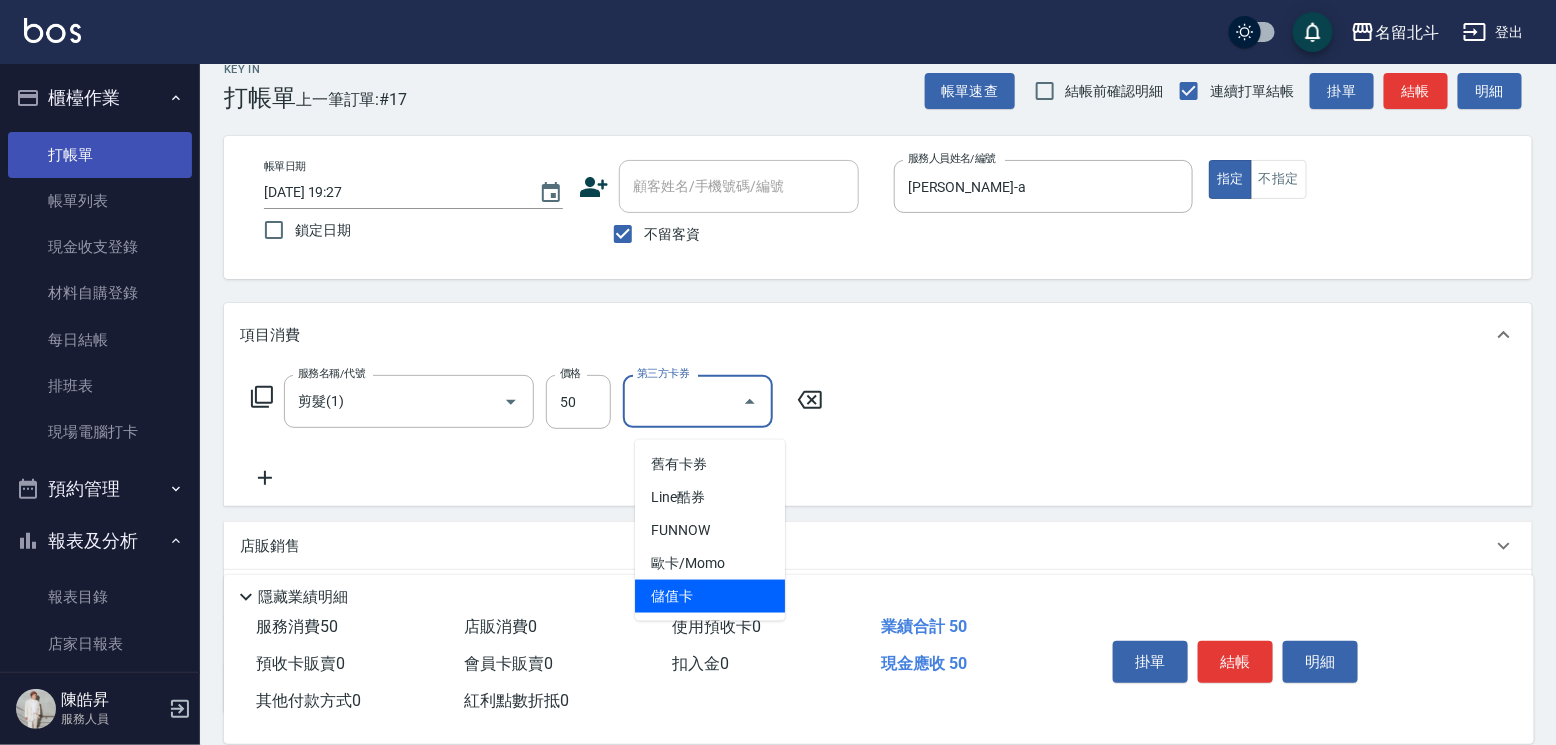 type on "儲值卡" 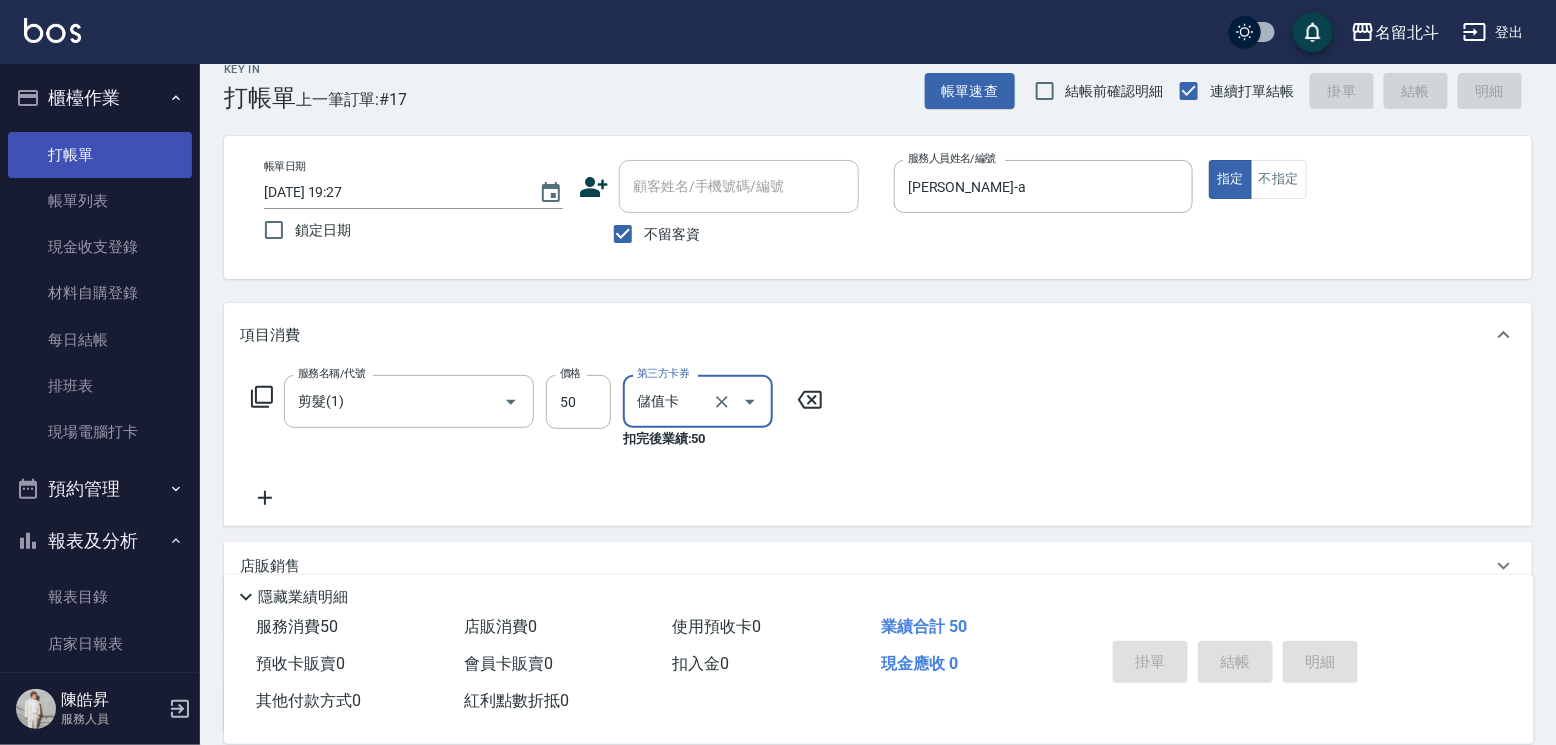 type 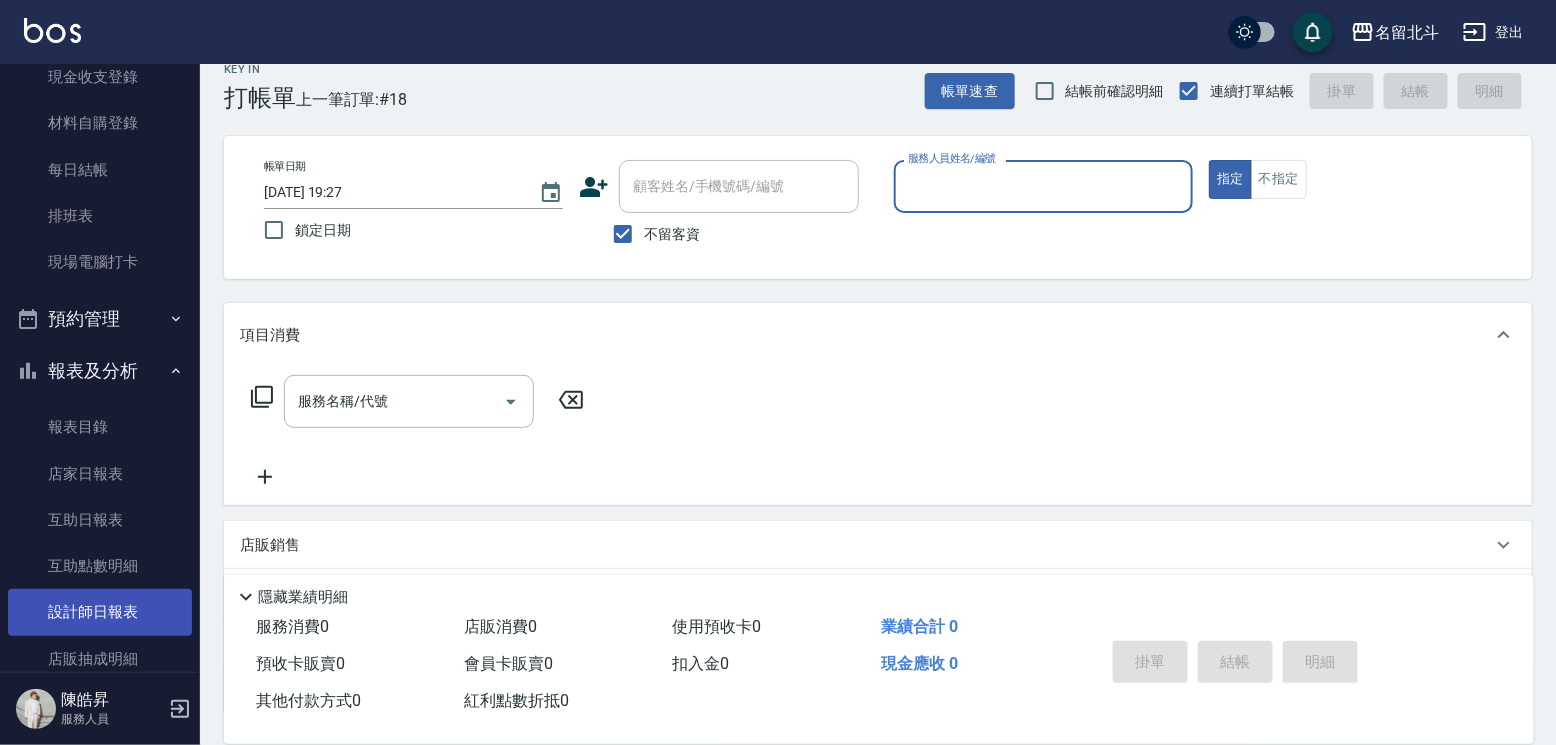 scroll, scrollTop: 300, scrollLeft: 0, axis: vertical 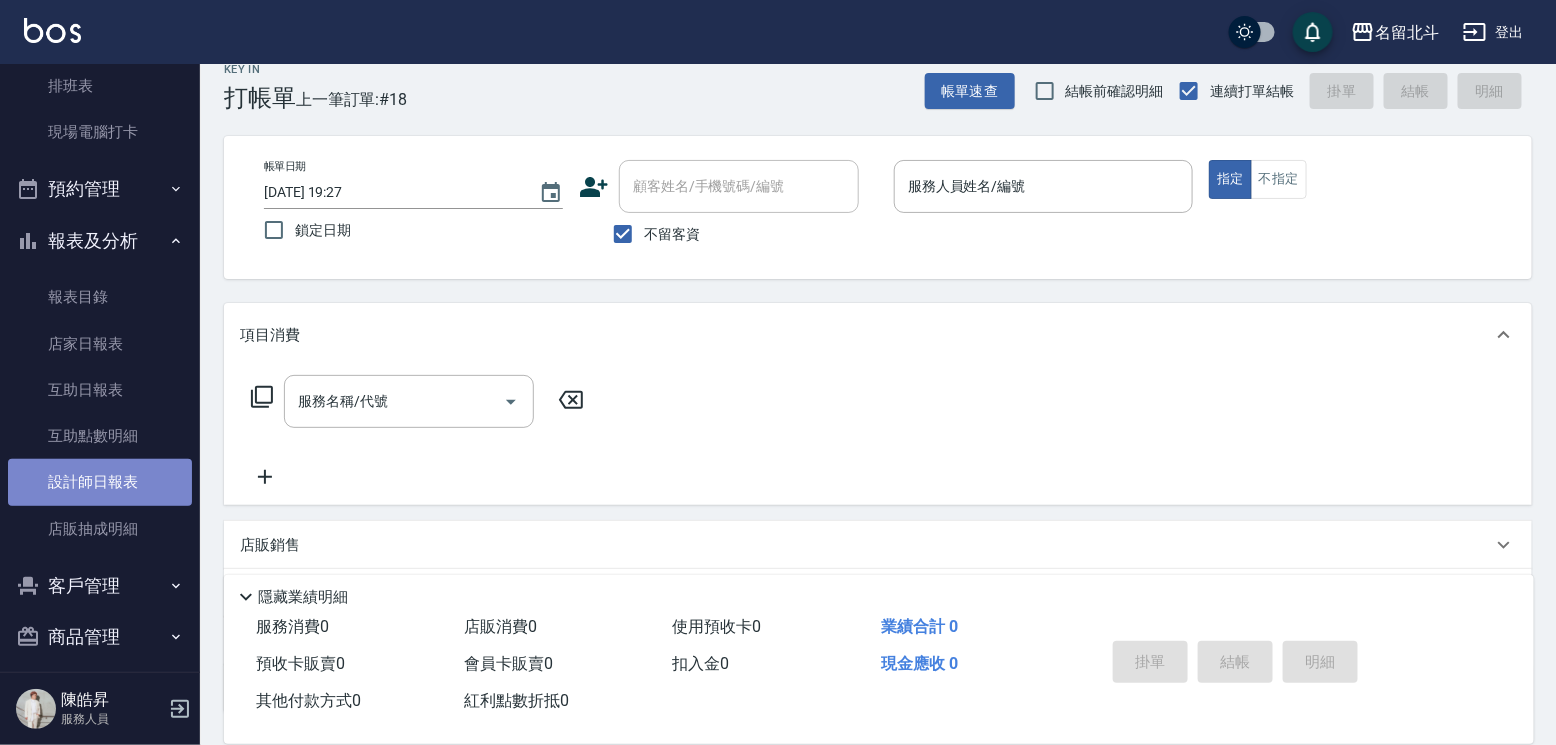 click on "設計師日報表" at bounding box center [100, 482] 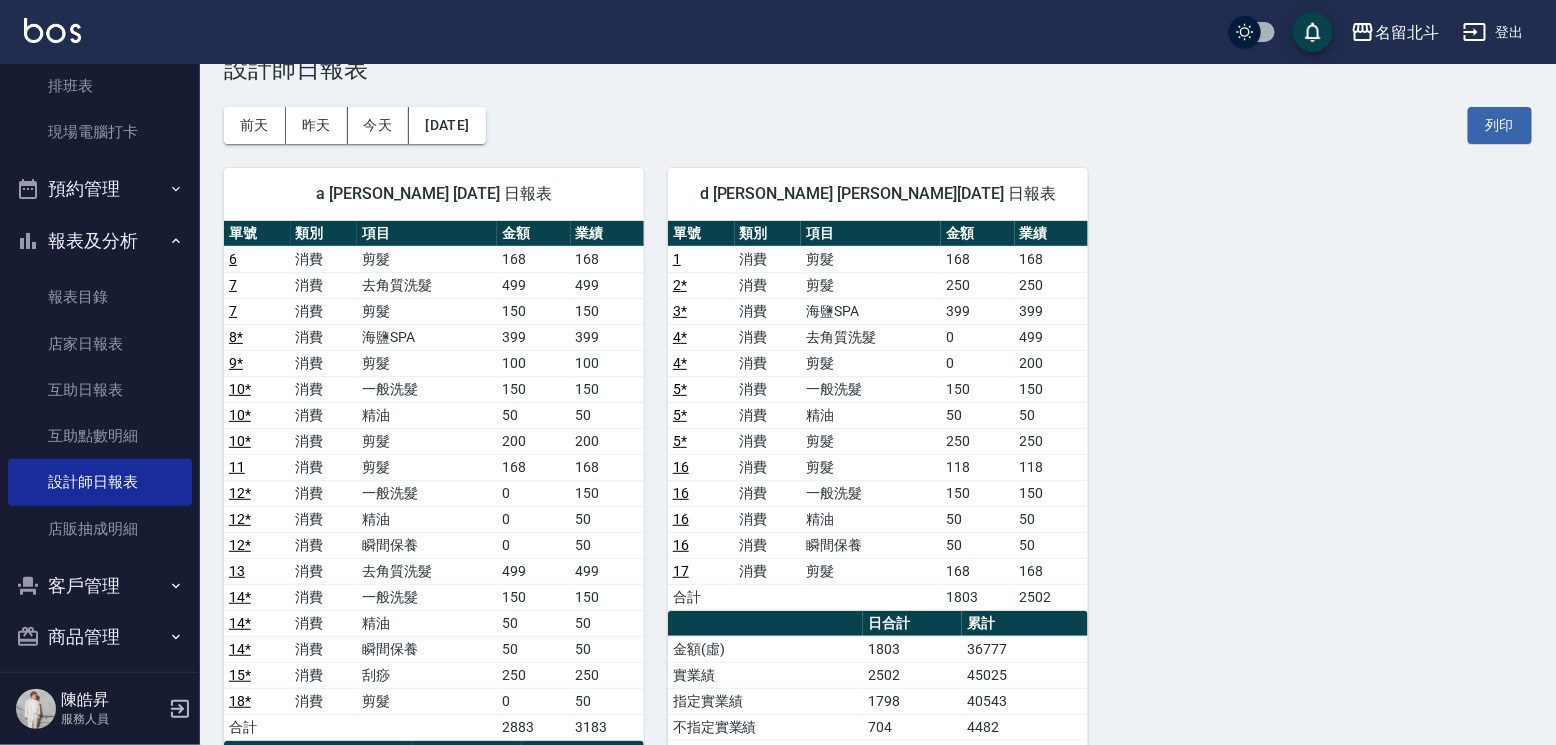 scroll, scrollTop: 200, scrollLeft: 0, axis: vertical 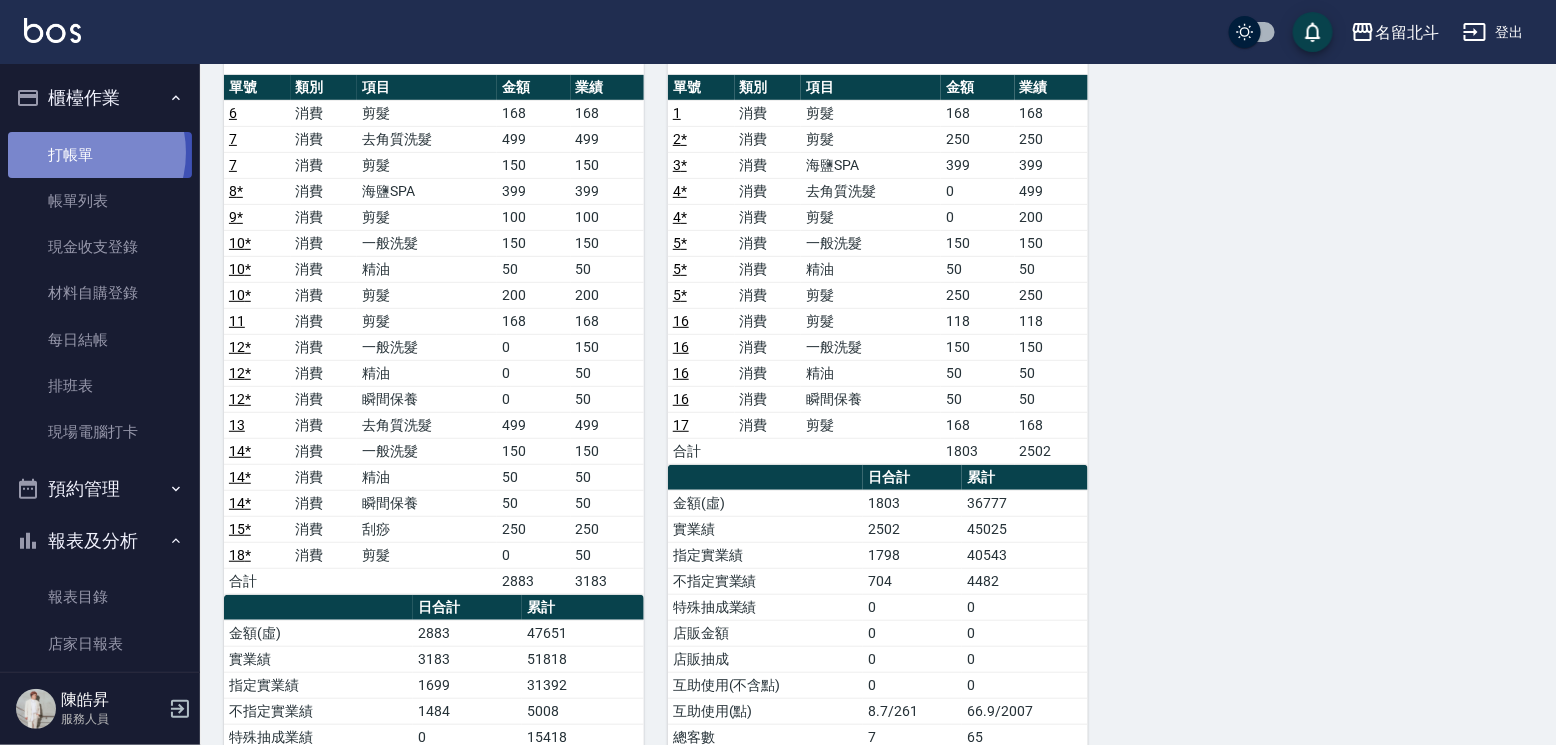 click on "打帳單" at bounding box center [100, 155] 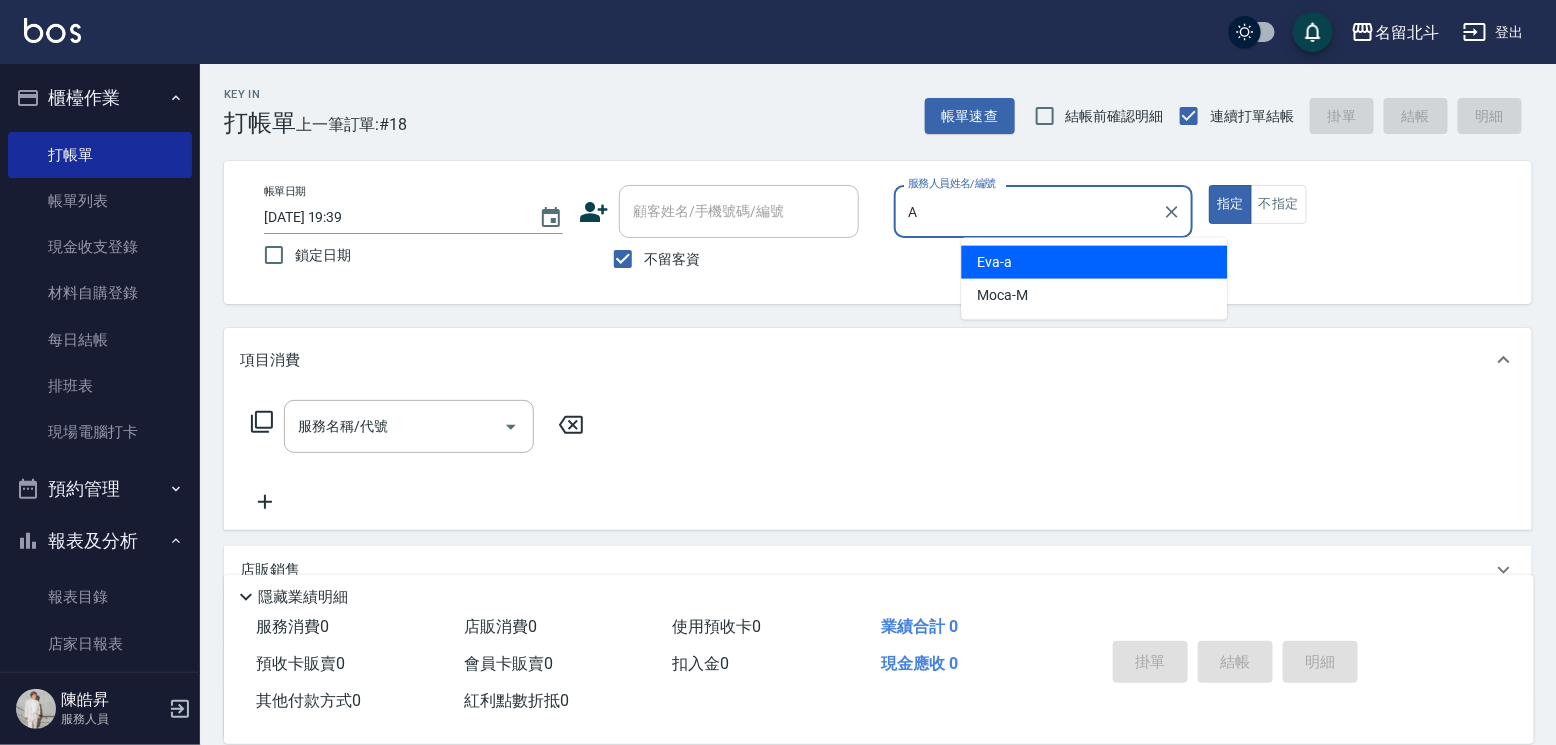 type on "[PERSON_NAME]-a" 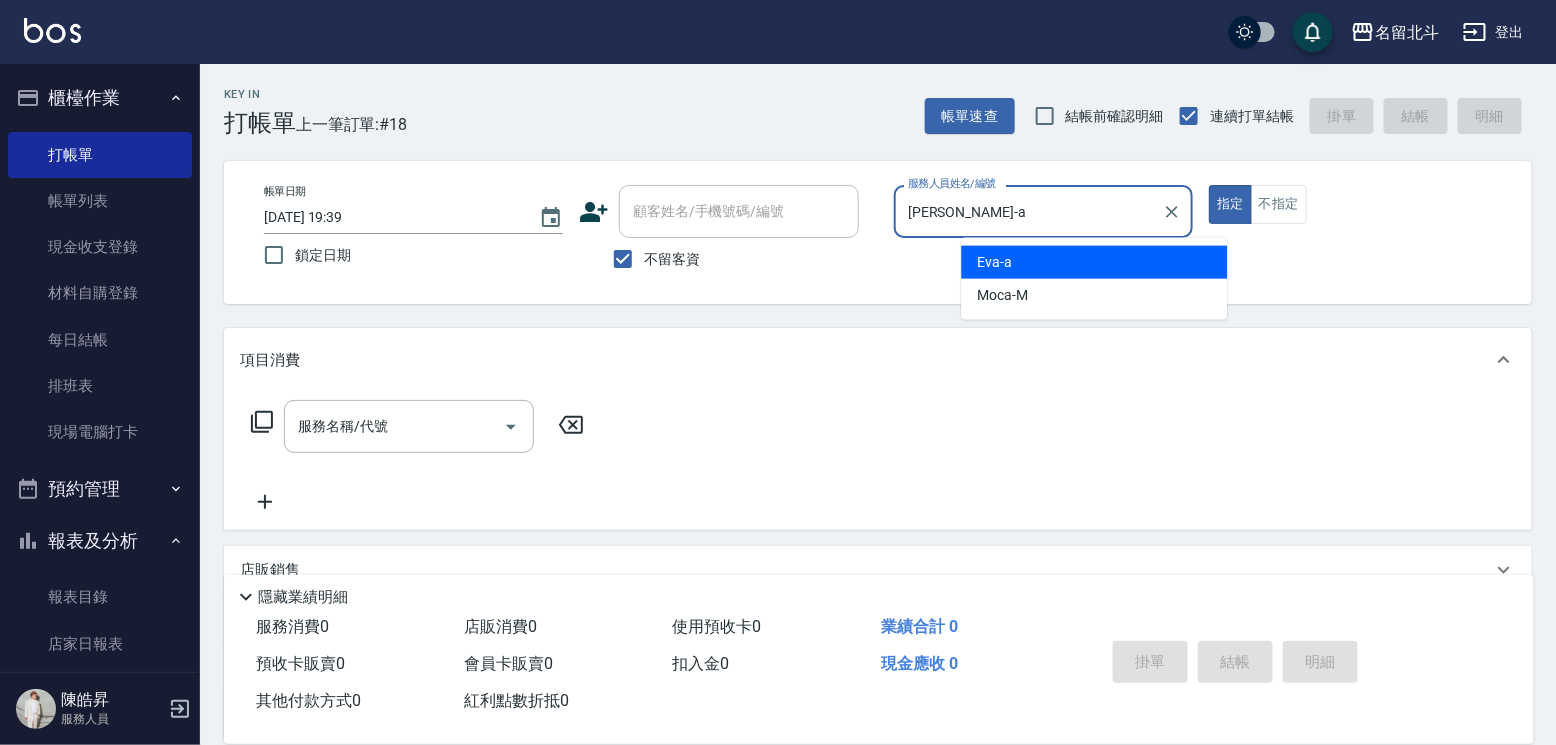 type on "true" 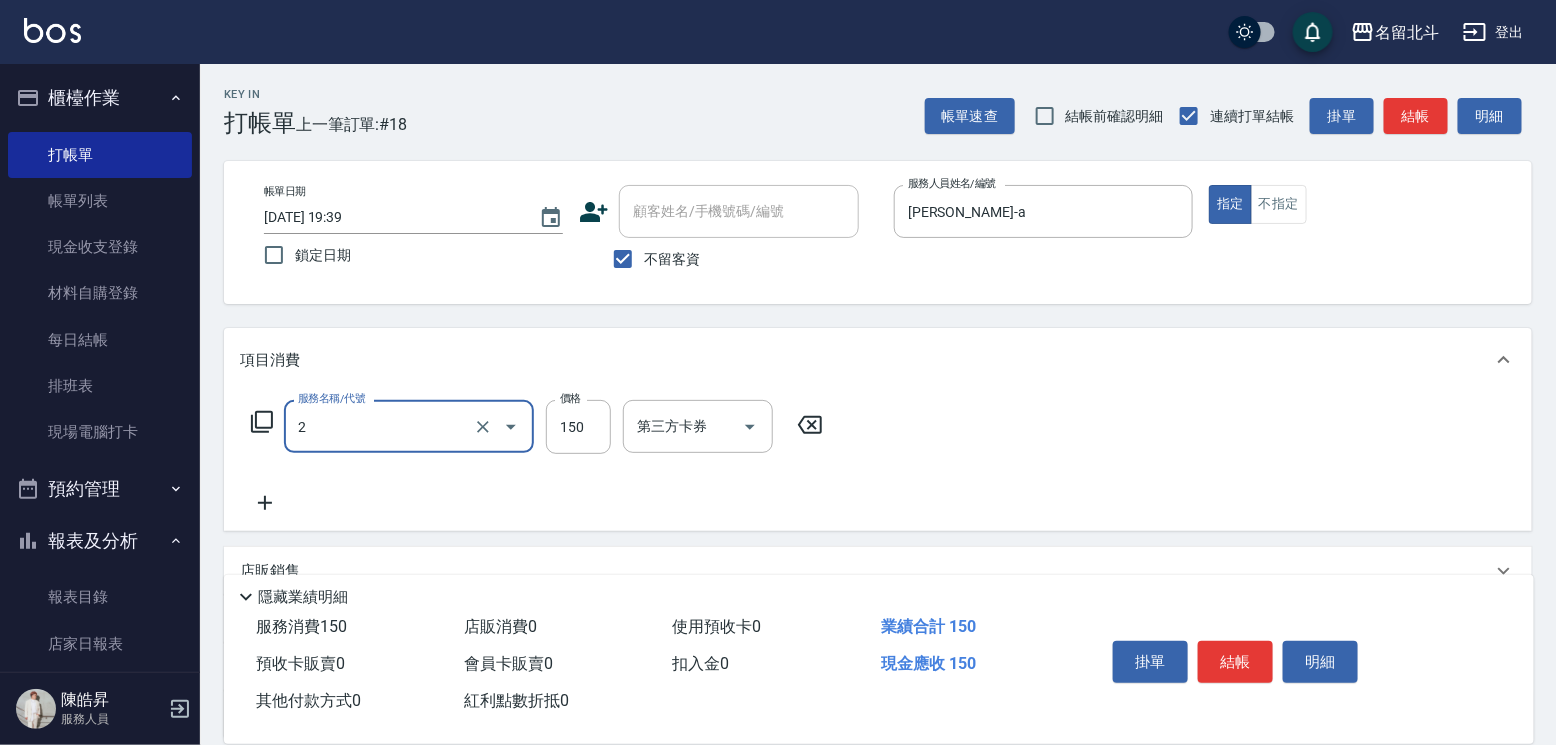 type on "一般洗髮(2)" 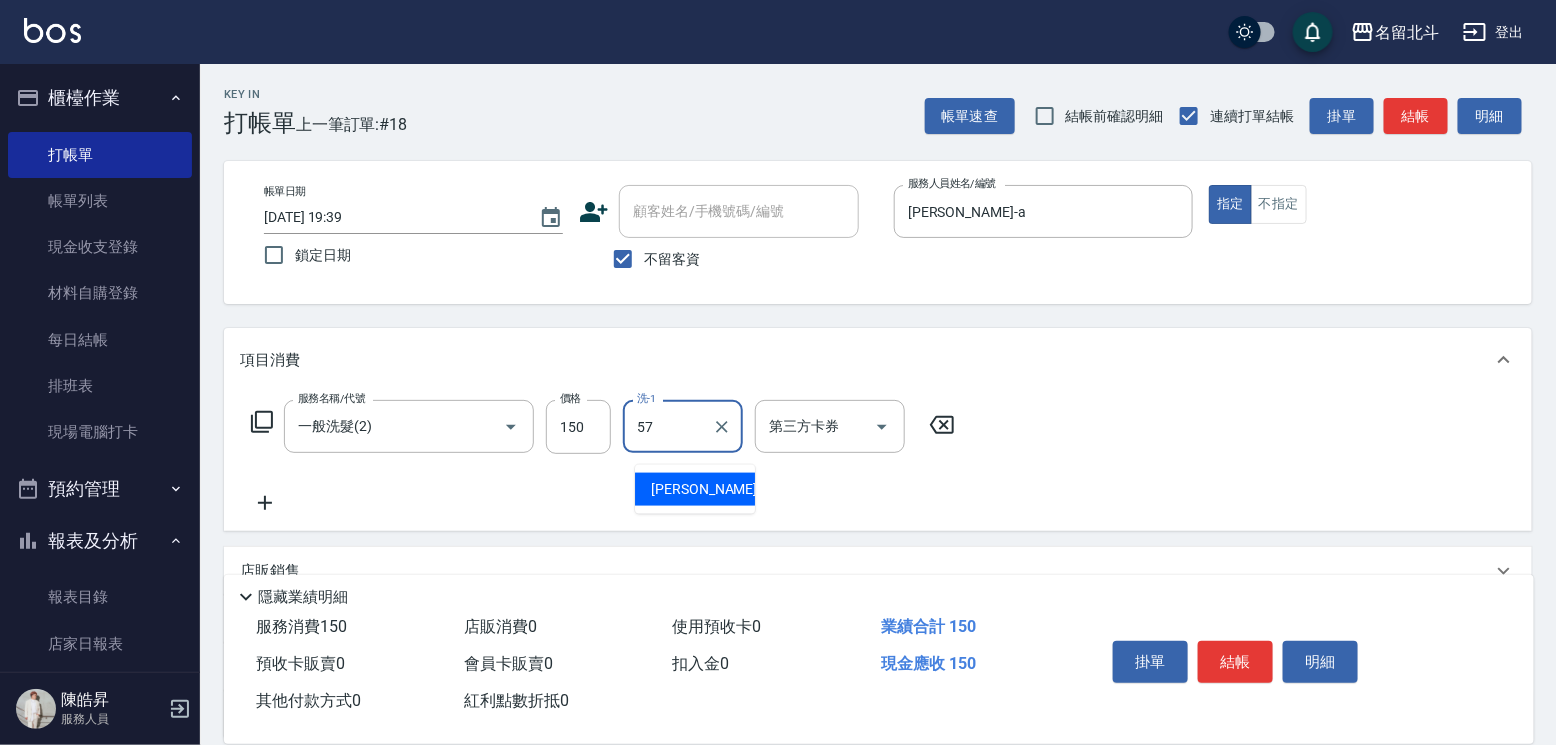 type on "[PERSON_NAME]-57" 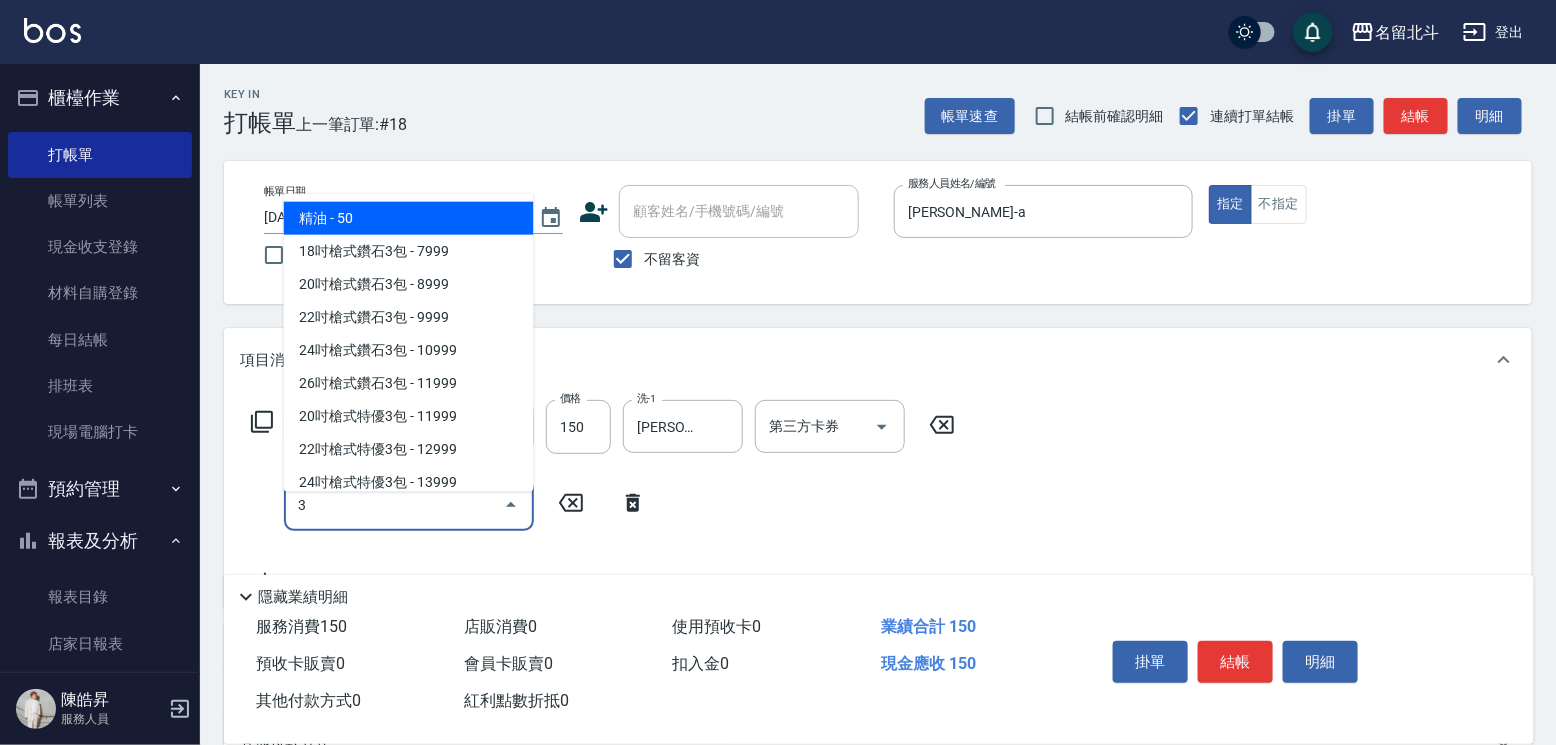 type on "精油(3)" 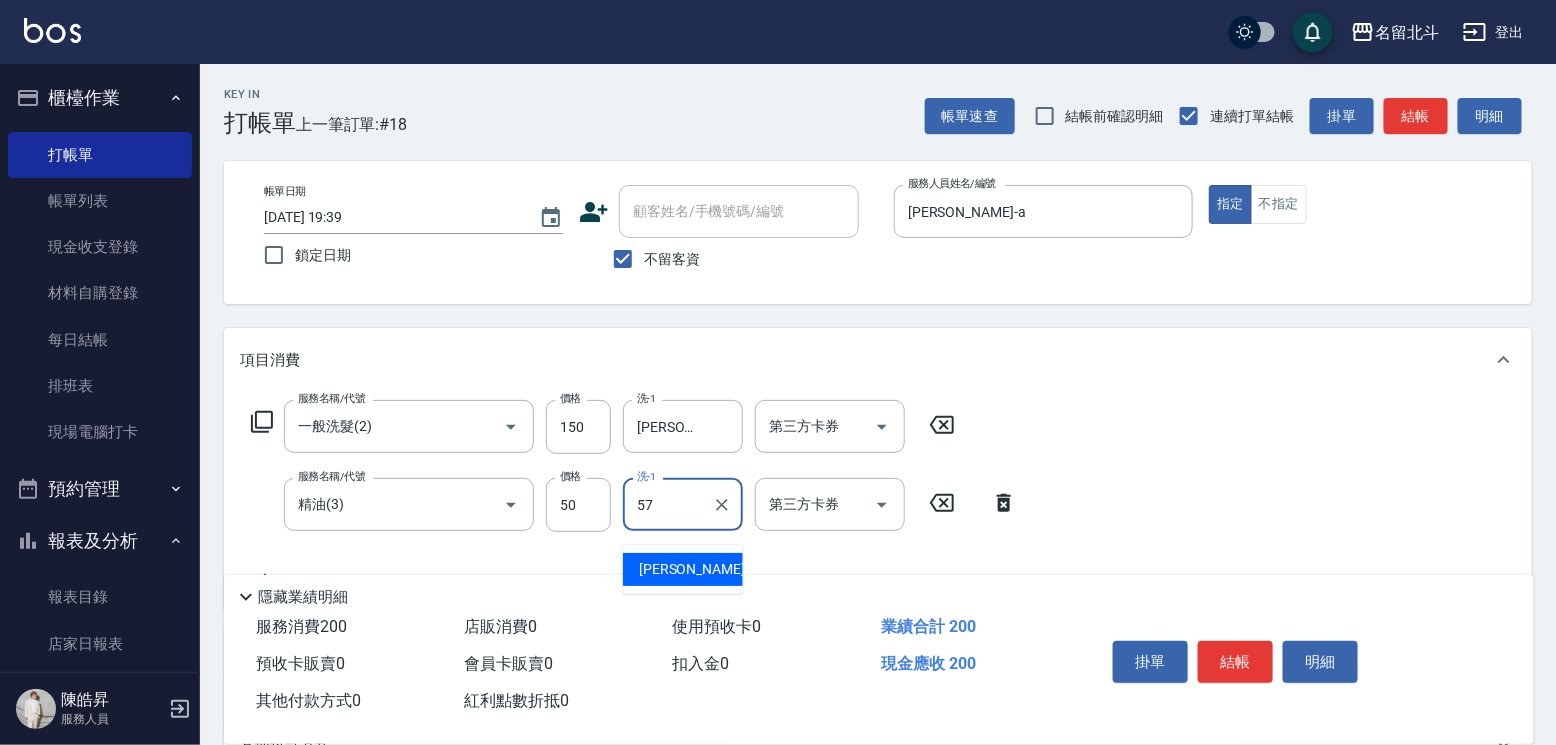 type on "[PERSON_NAME]-57" 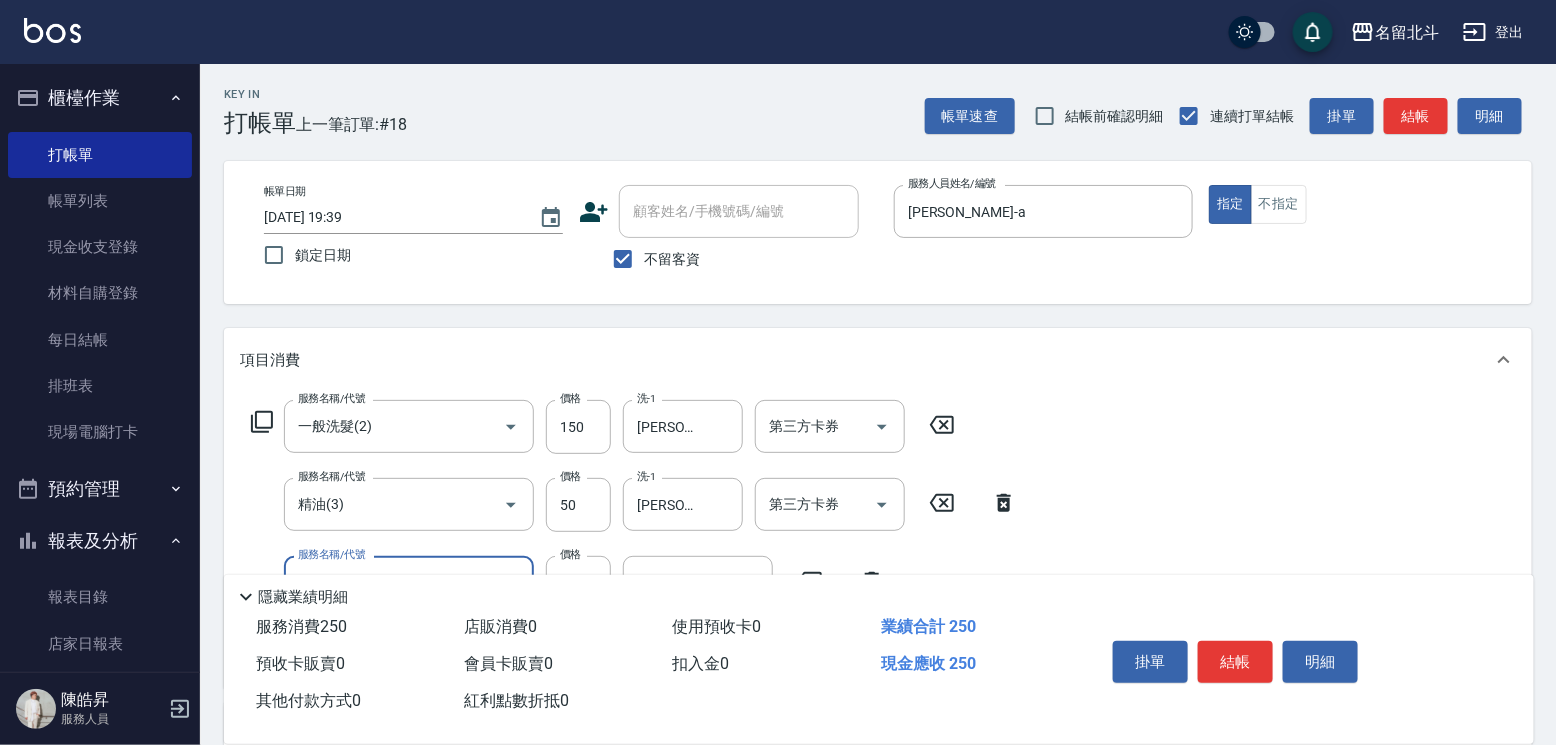 type on "瞬間保養(4)" 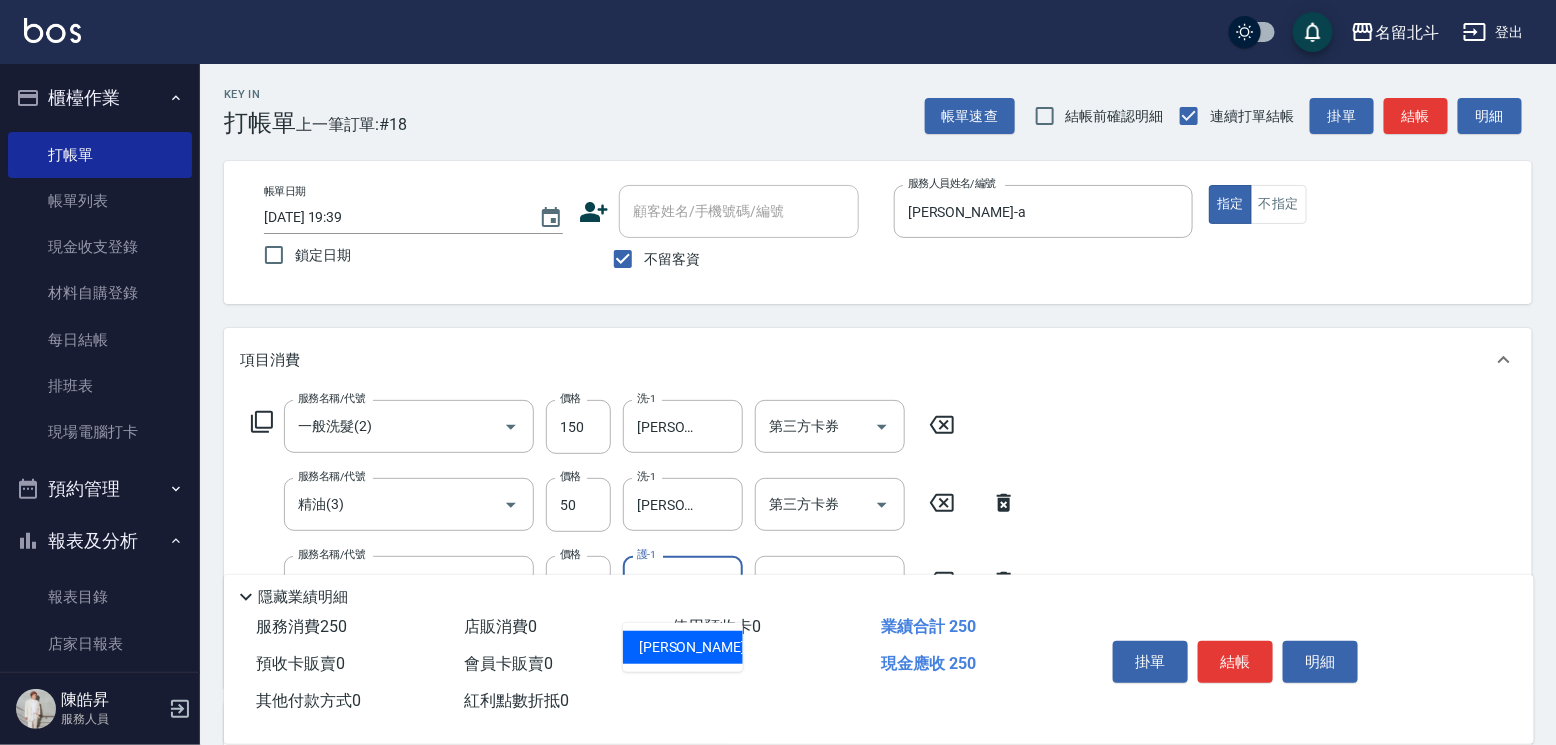 type on "[PERSON_NAME]-57" 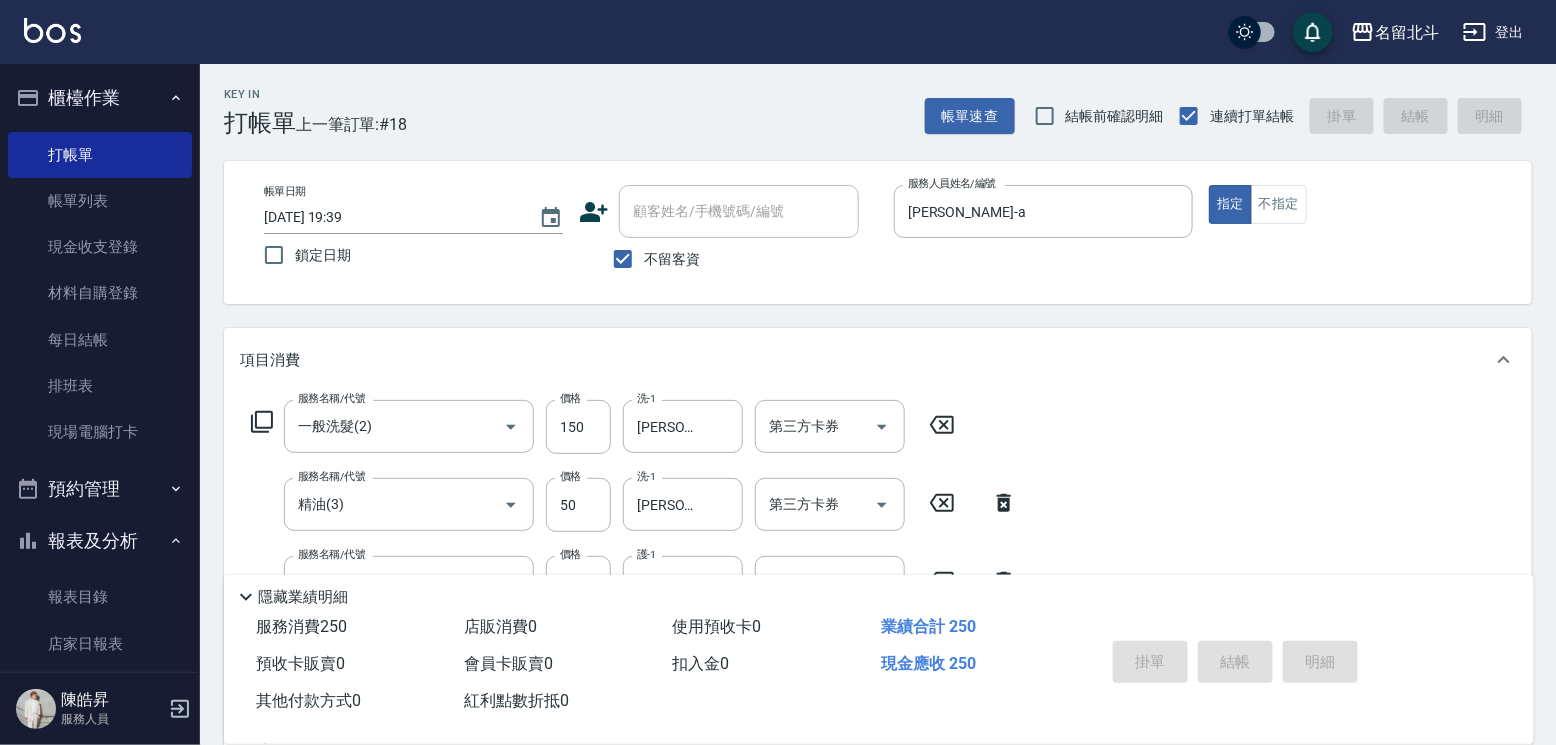type 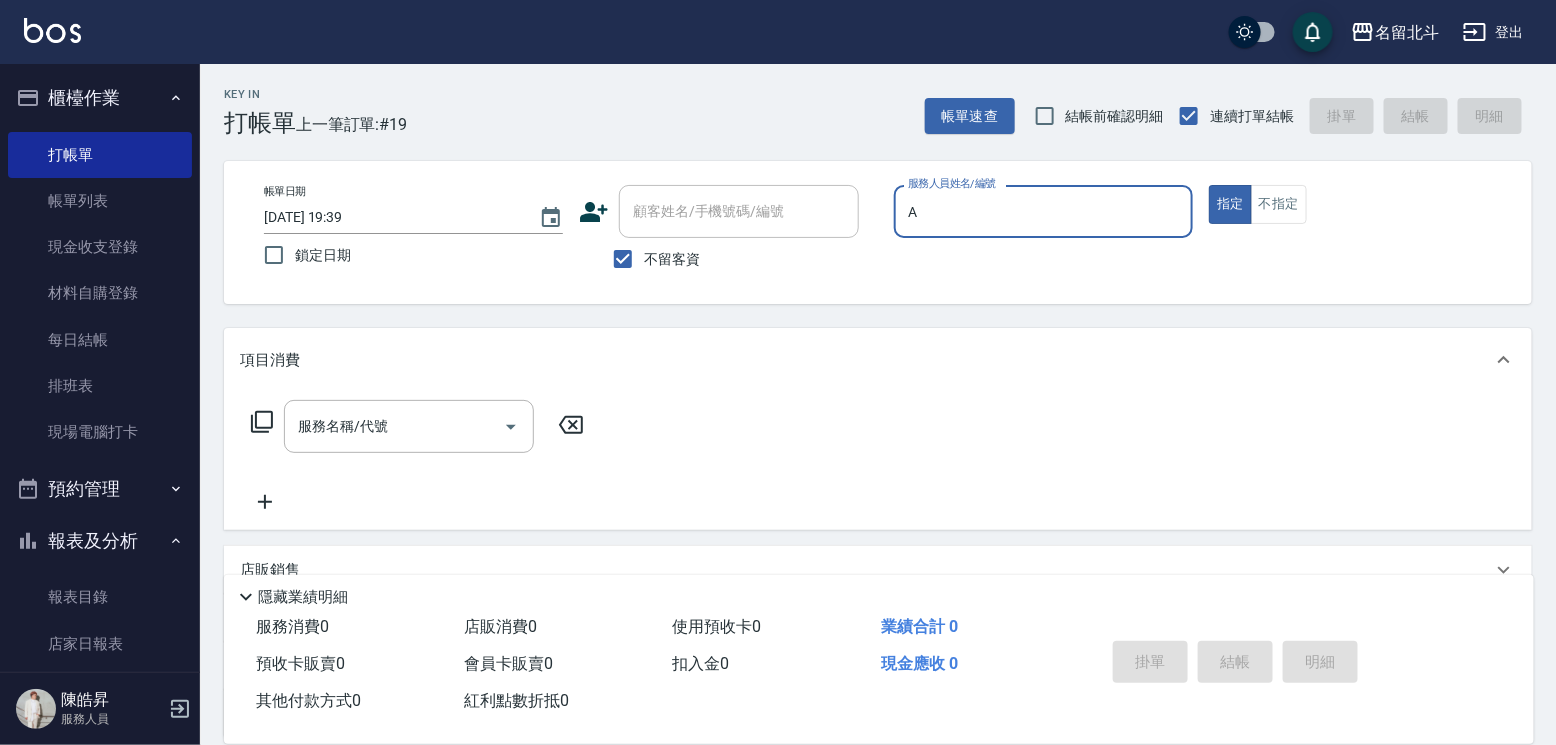 type on "[PERSON_NAME]-a" 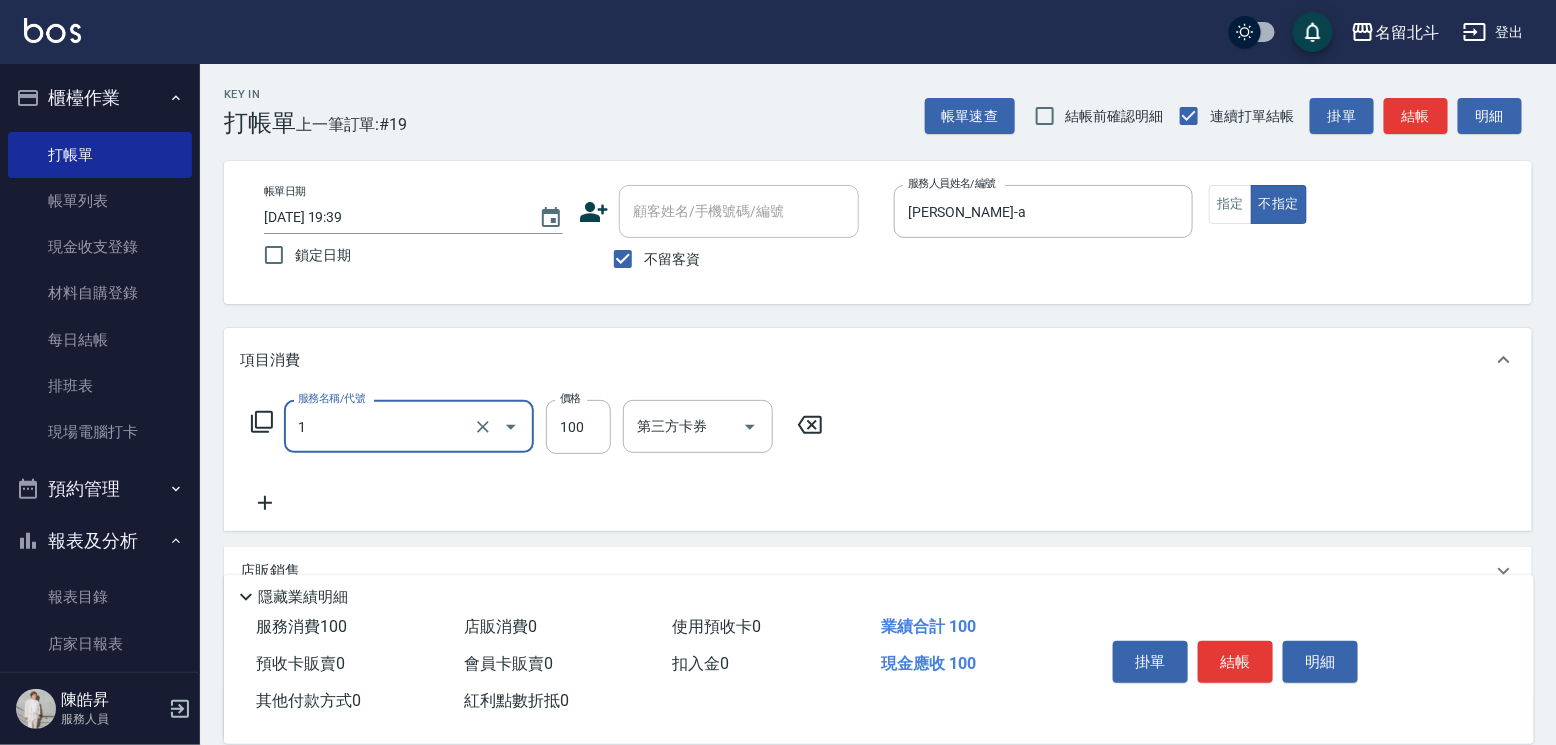 type on "剪髮(1)" 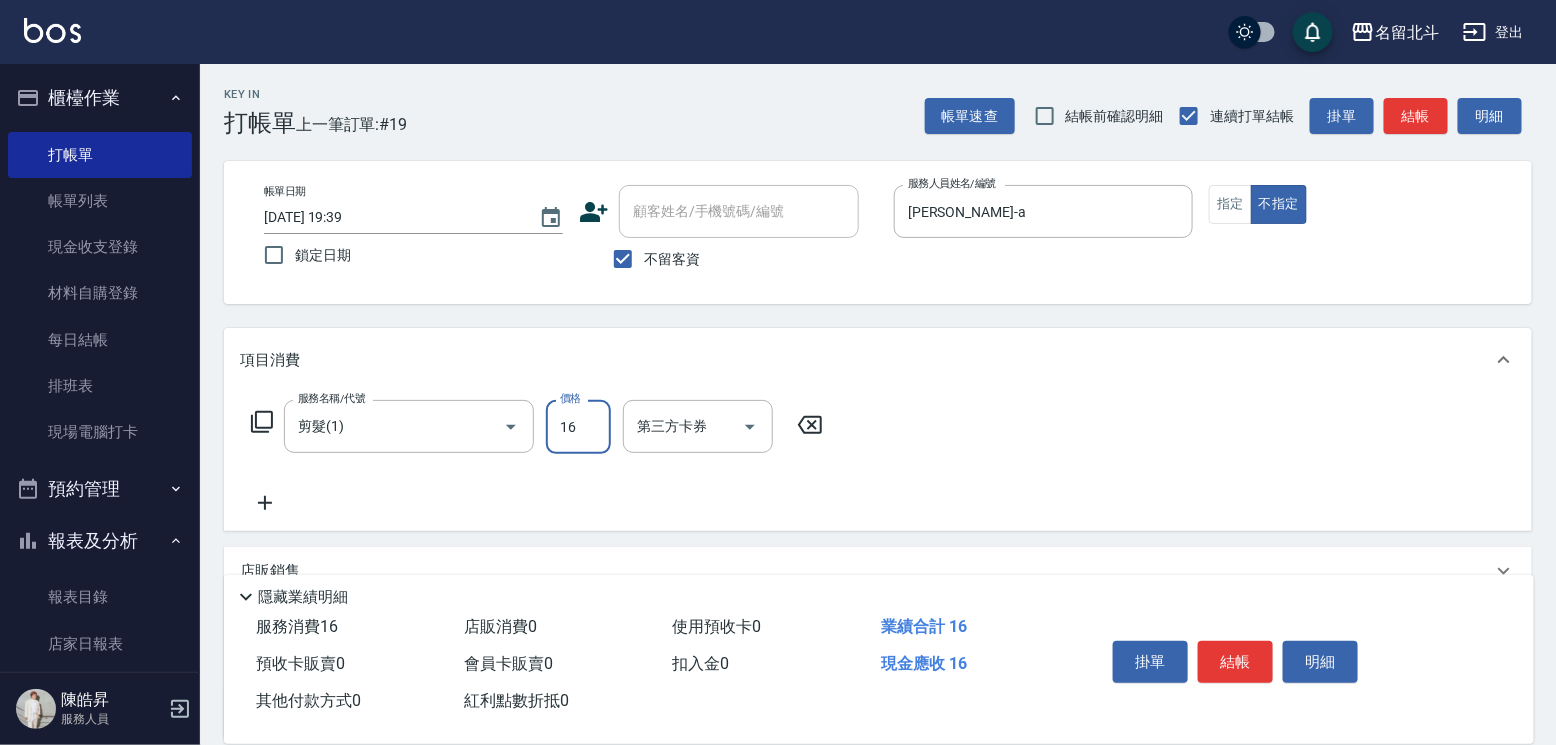 type on "168" 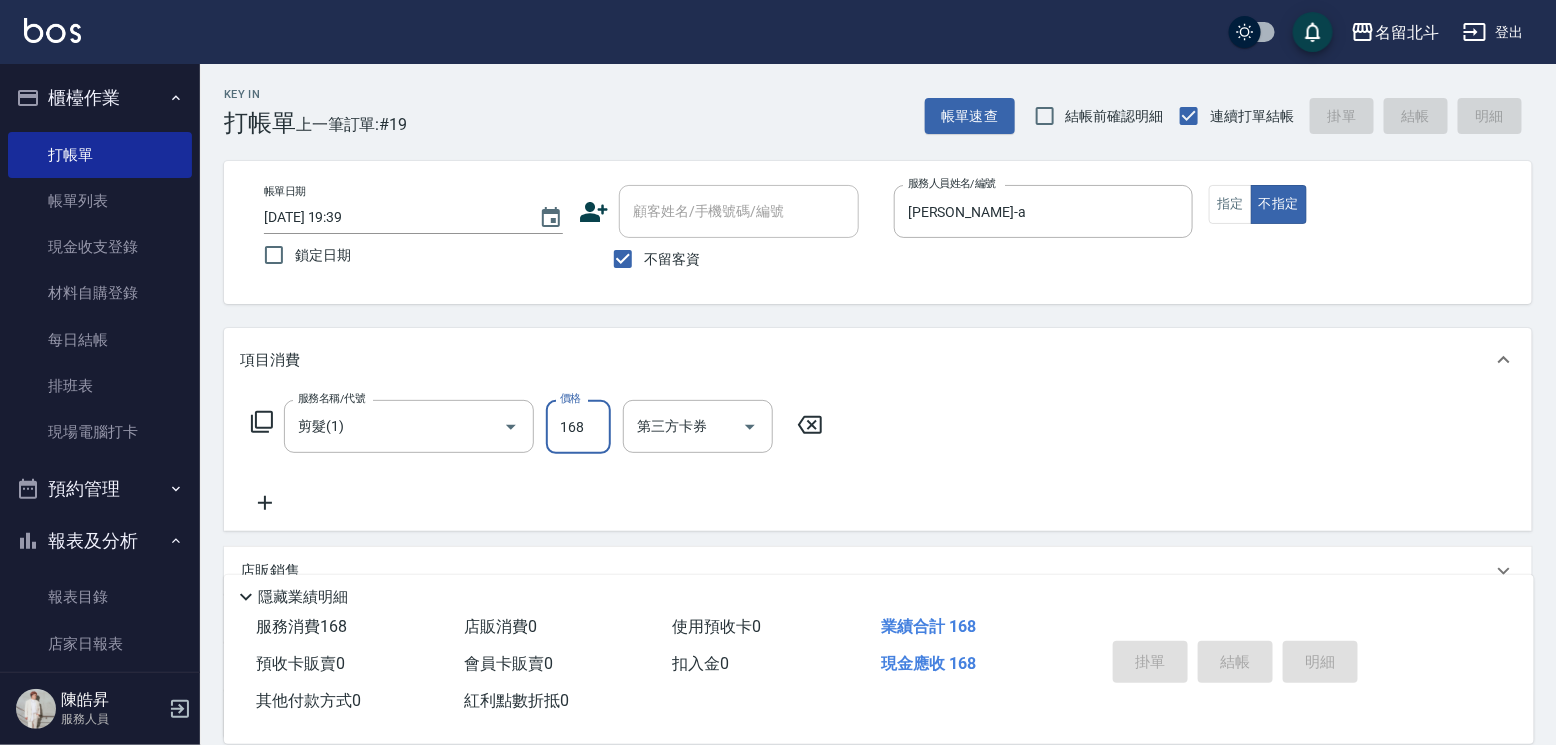 type on "[DATE] 19:40" 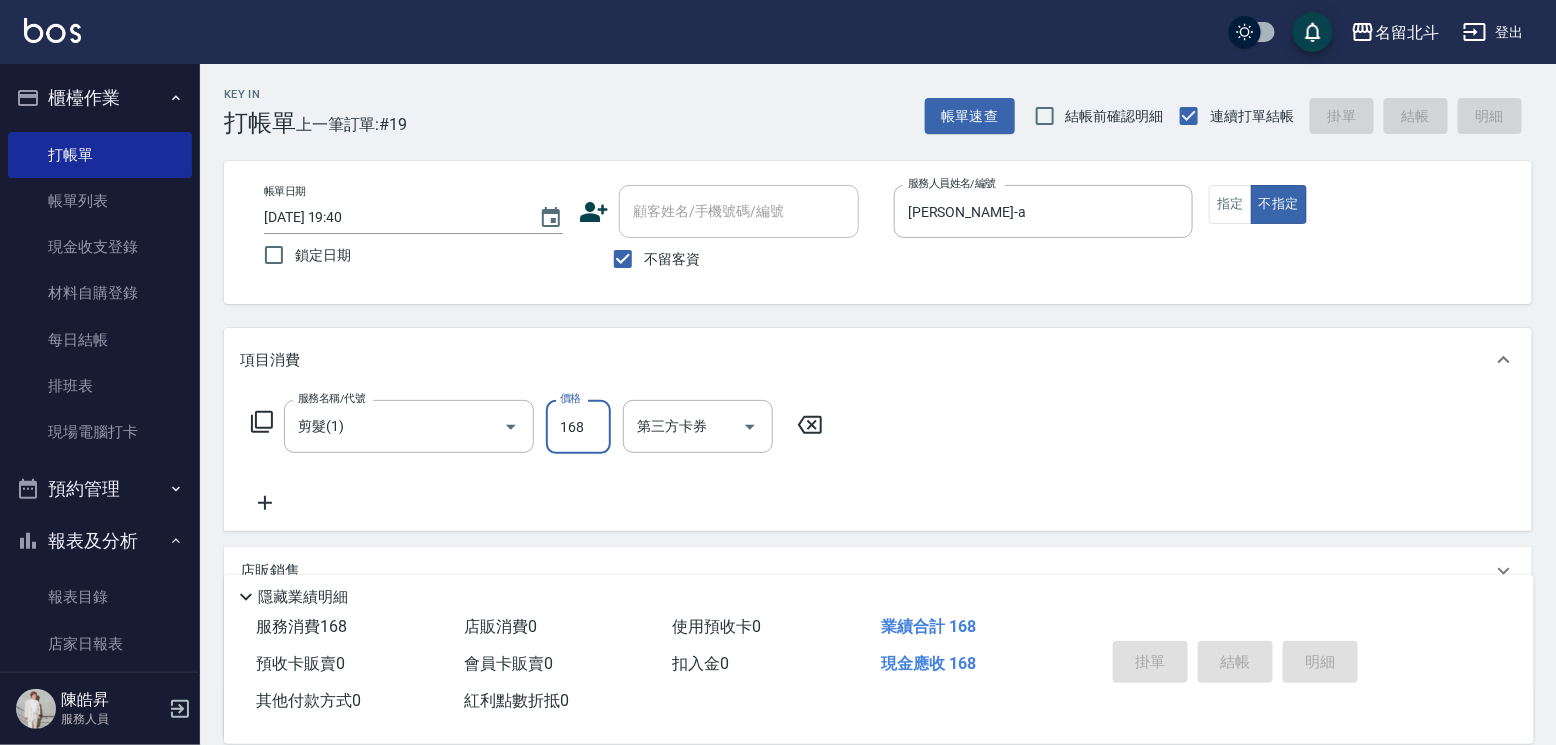 type 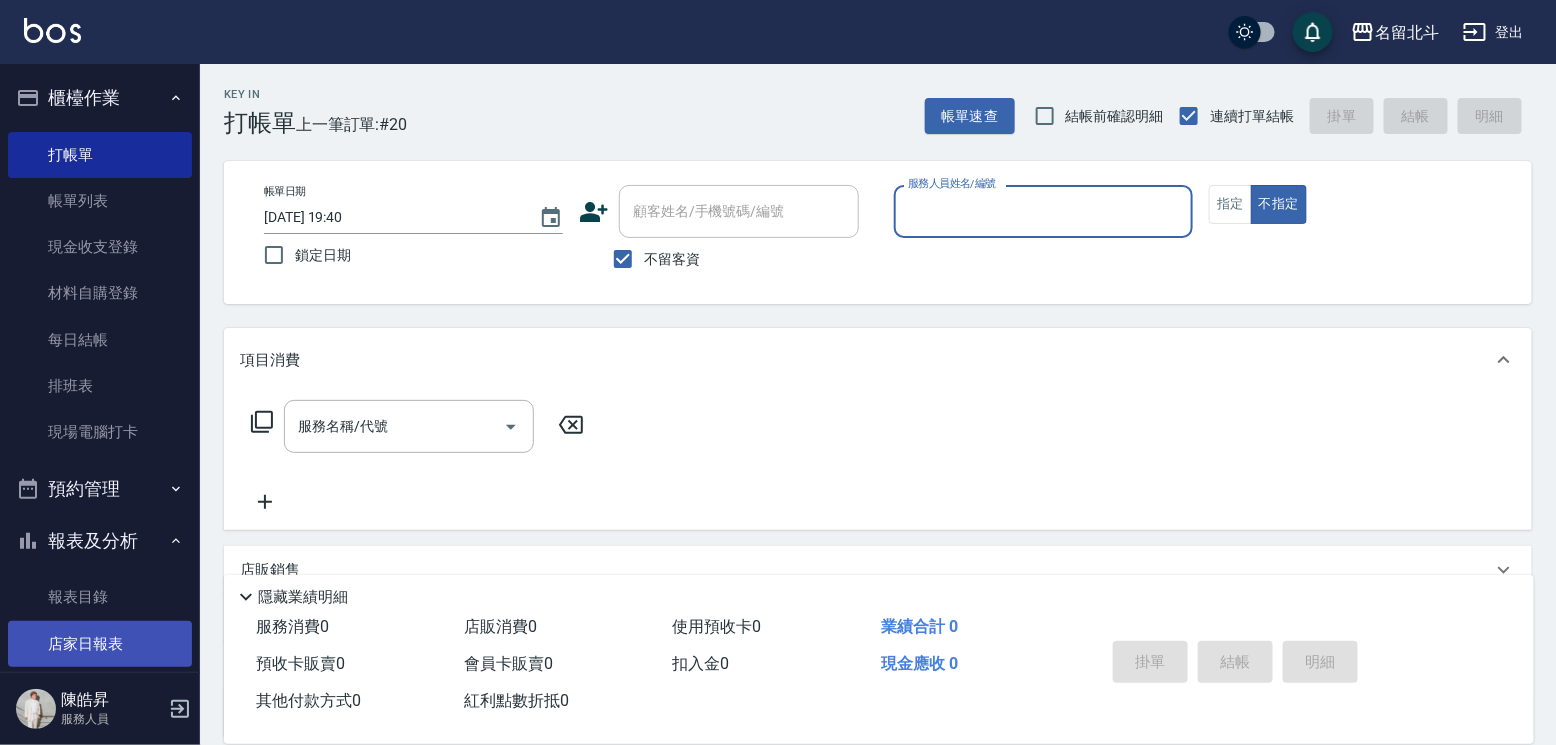 scroll, scrollTop: 300, scrollLeft: 0, axis: vertical 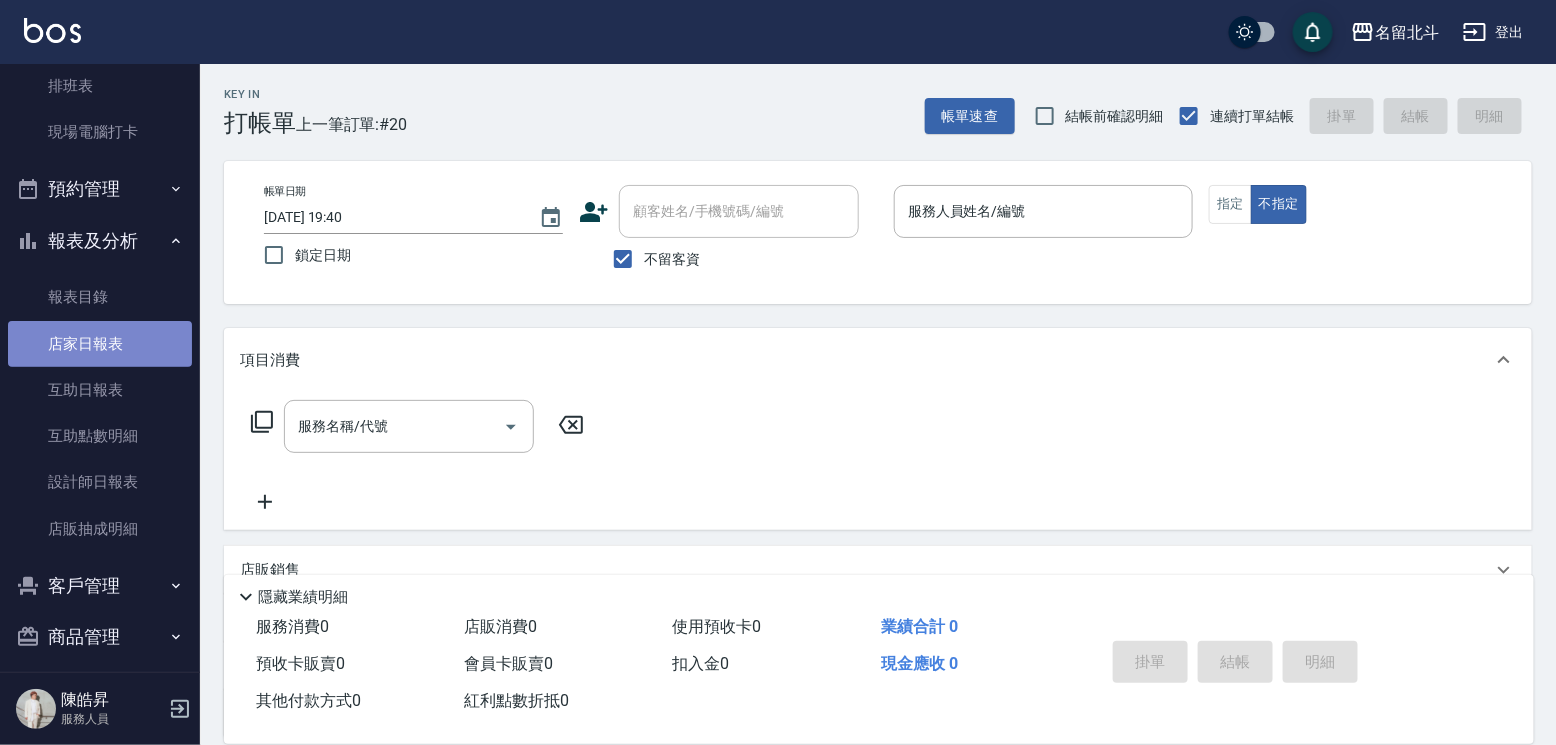click on "店家日報表" at bounding box center [100, 344] 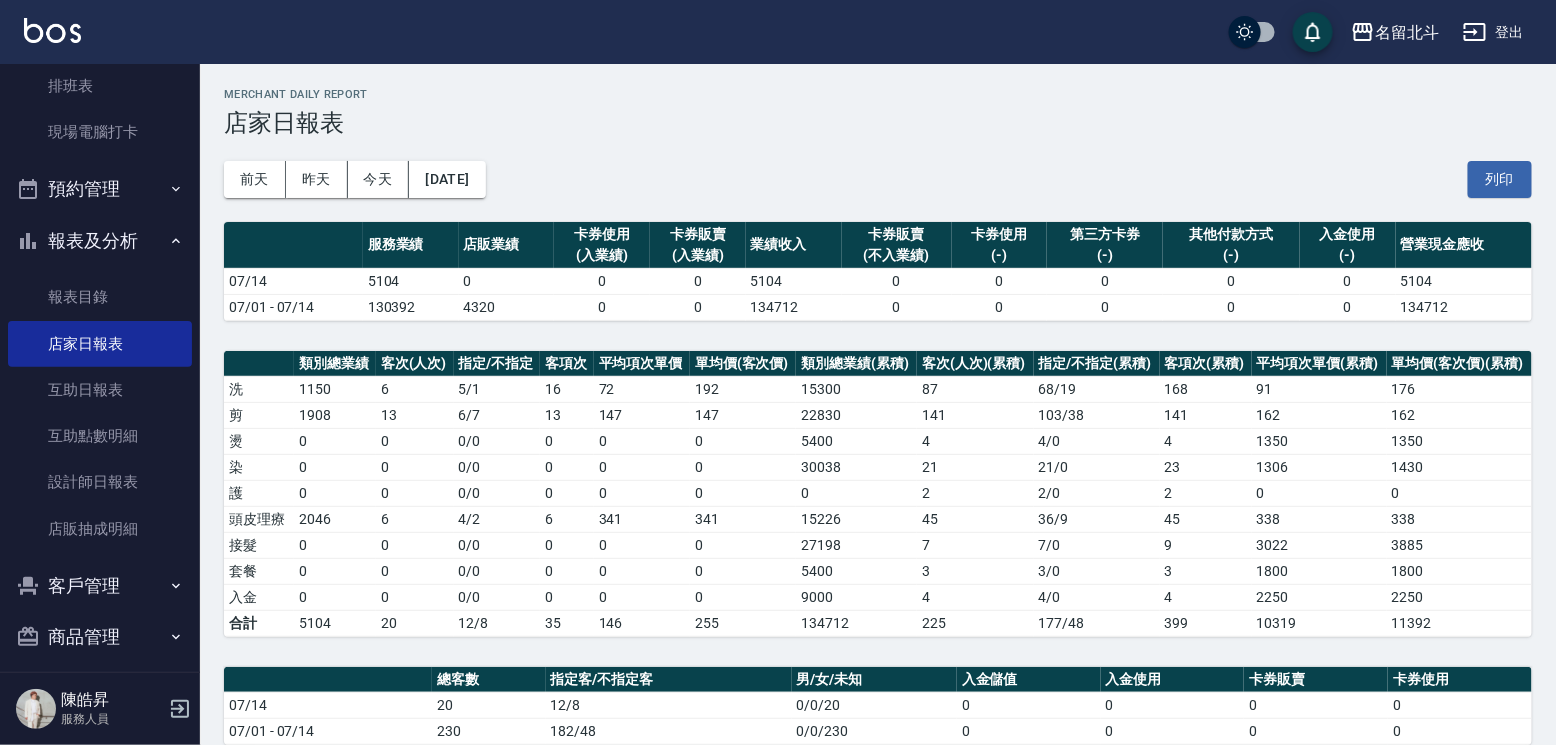 scroll, scrollTop: 300, scrollLeft: 0, axis: vertical 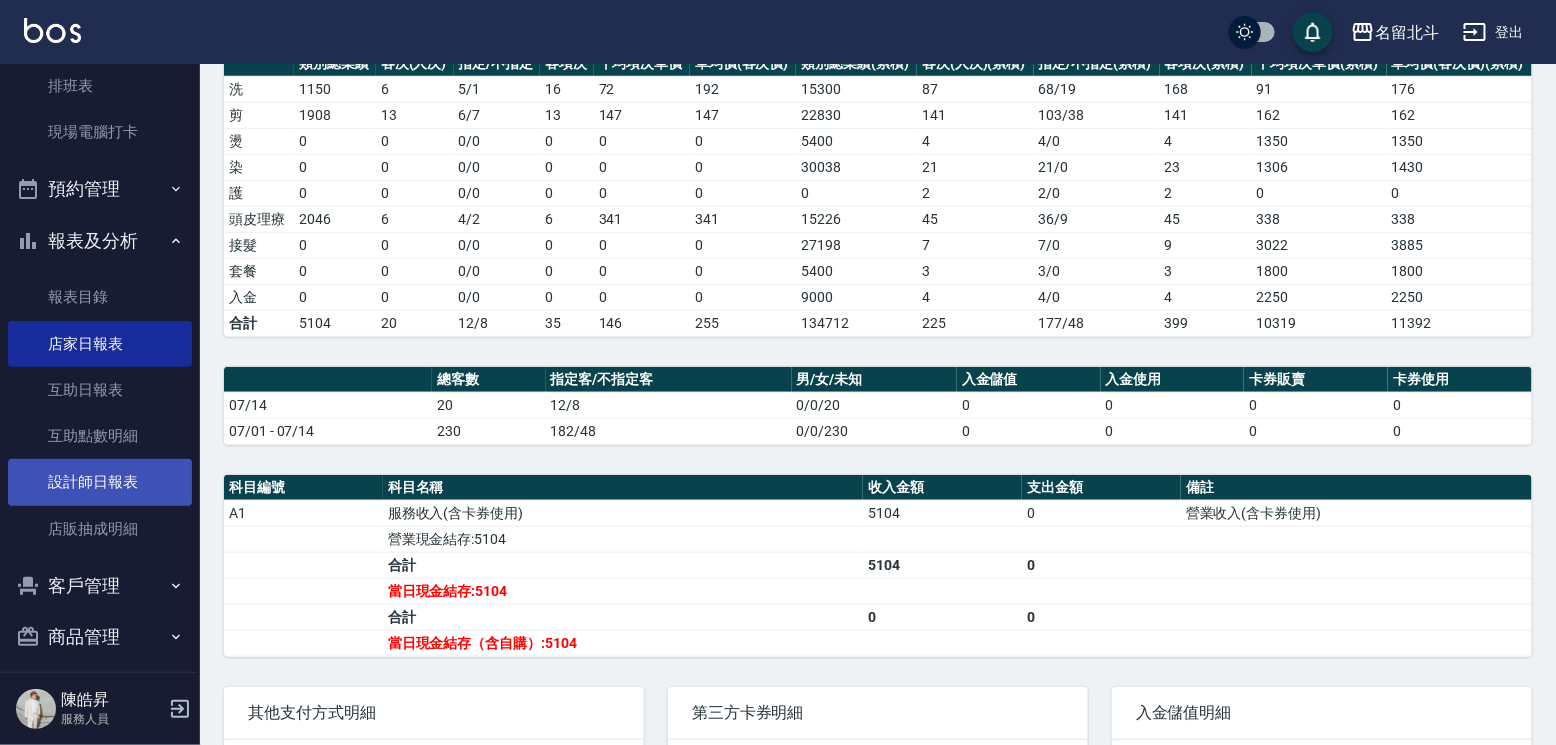 click on "設計師日報表" at bounding box center [100, 482] 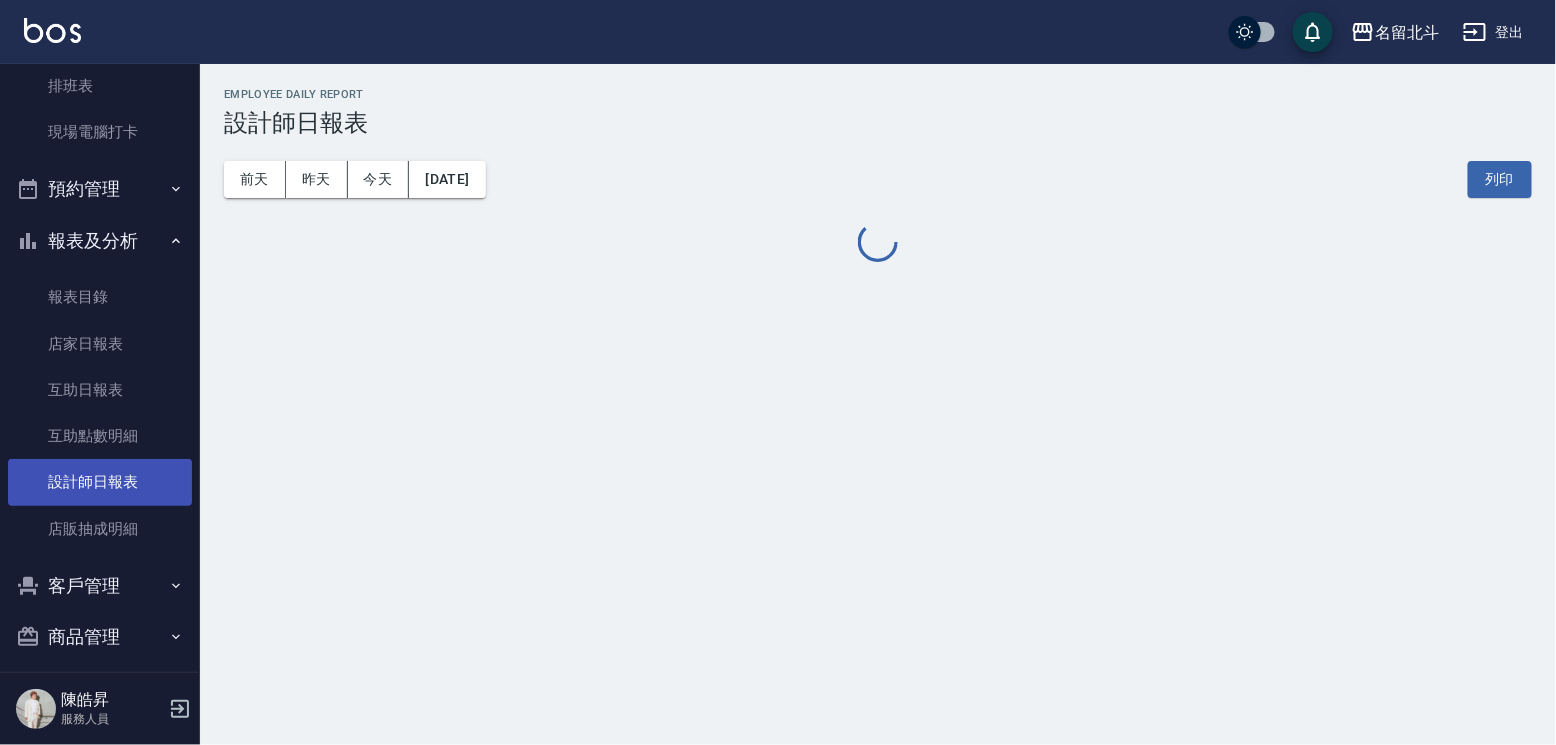 scroll, scrollTop: 0, scrollLeft: 0, axis: both 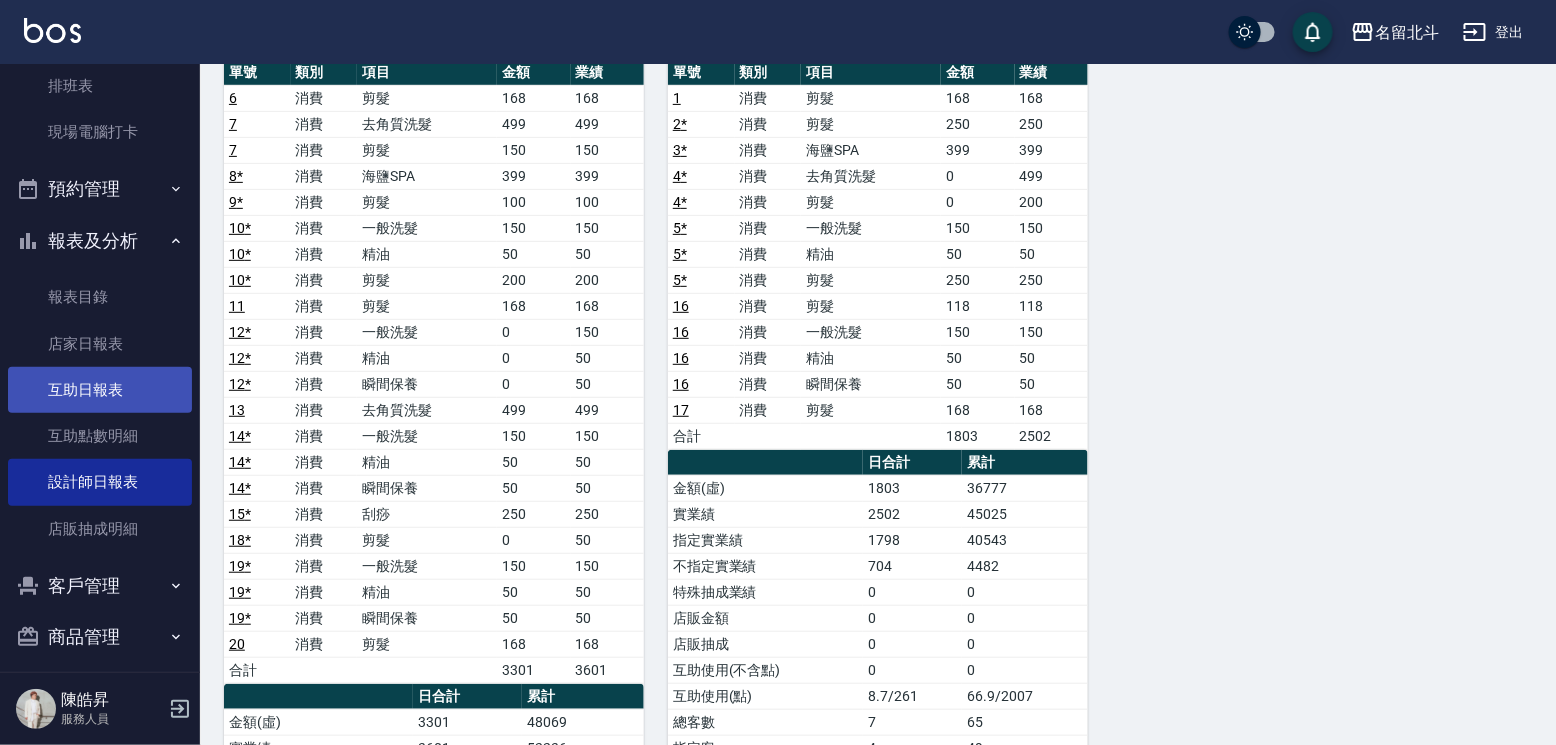 click on "互助日報表" at bounding box center [100, 390] 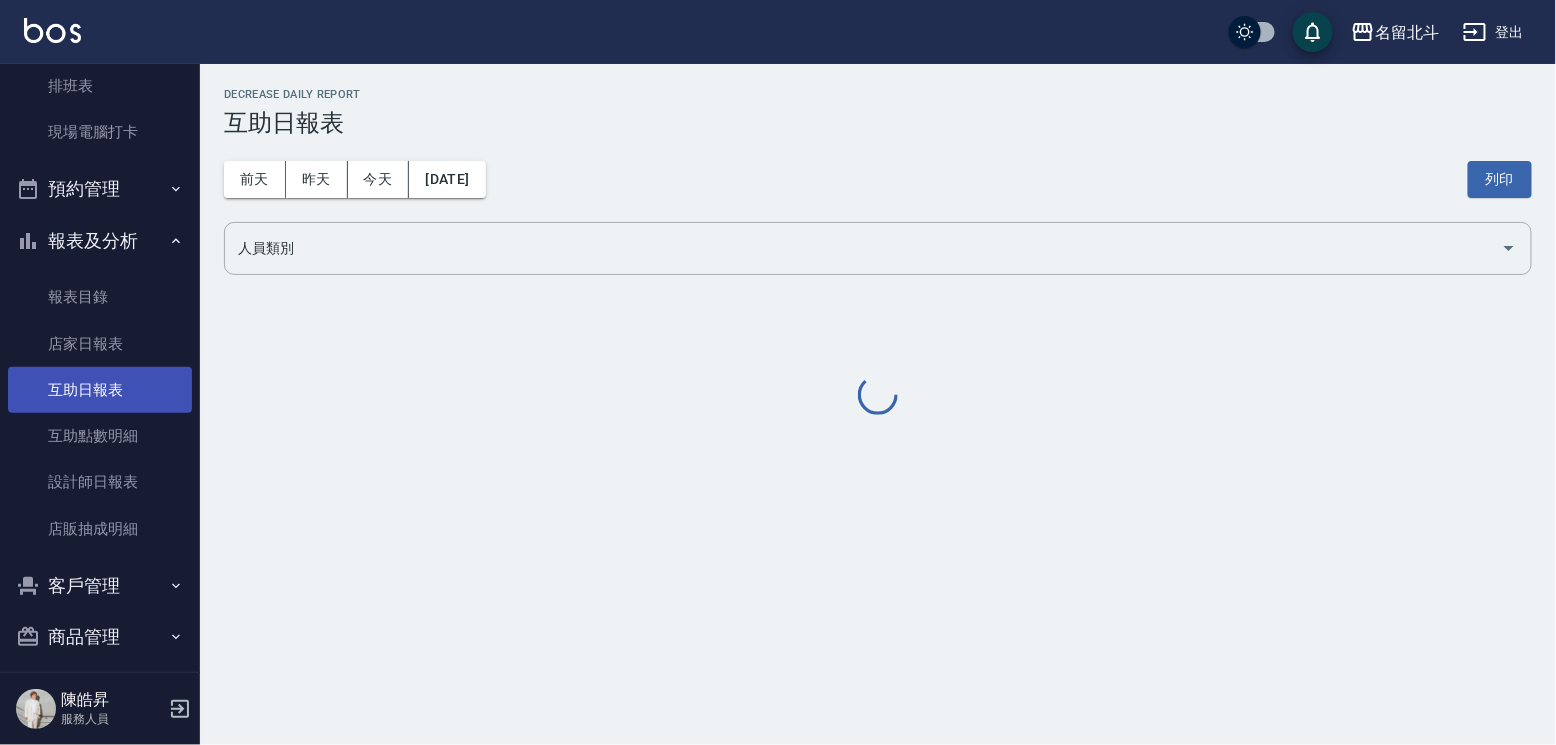scroll, scrollTop: 0, scrollLeft: 0, axis: both 